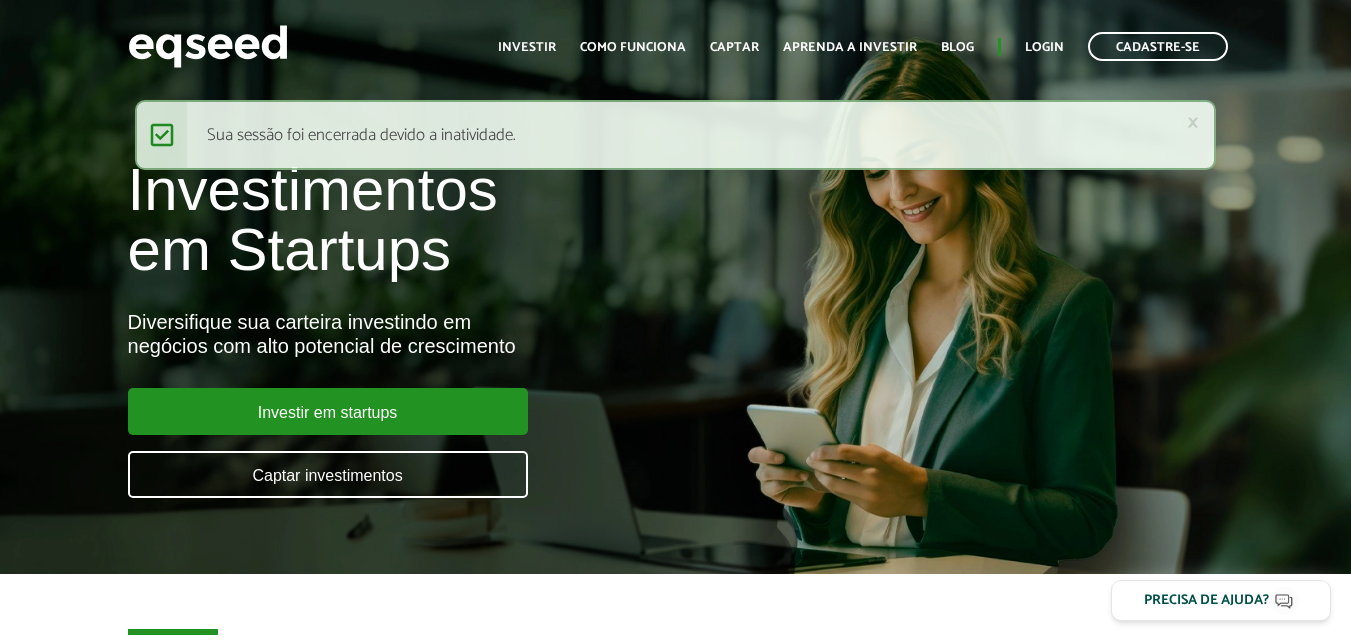 scroll, scrollTop: 0, scrollLeft: 0, axis: both 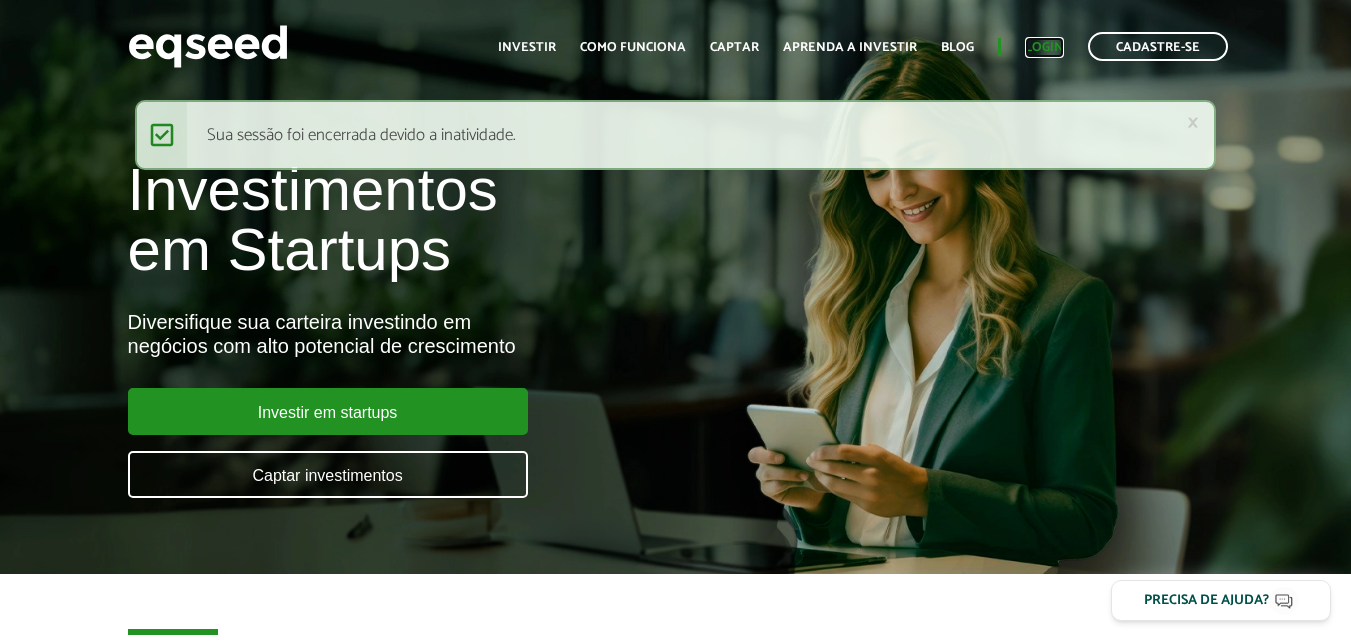 click on "Login" at bounding box center [1044, 47] 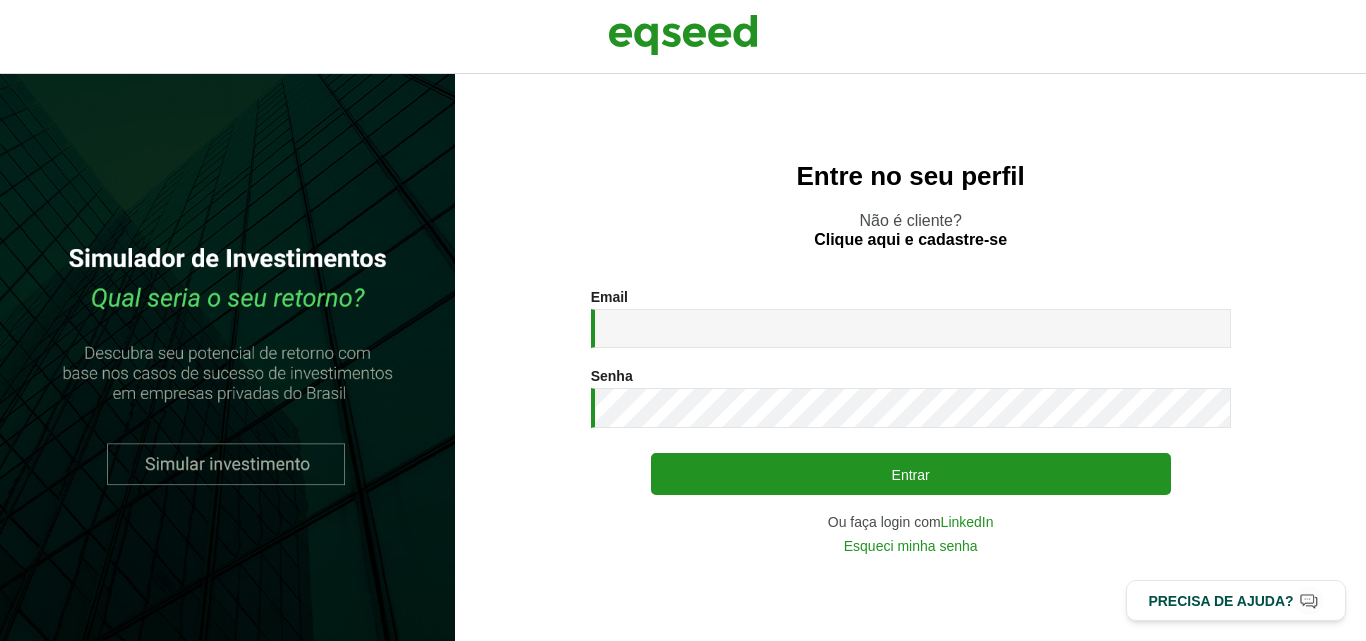 scroll, scrollTop: 0, scrollLeft: 0, axis: both 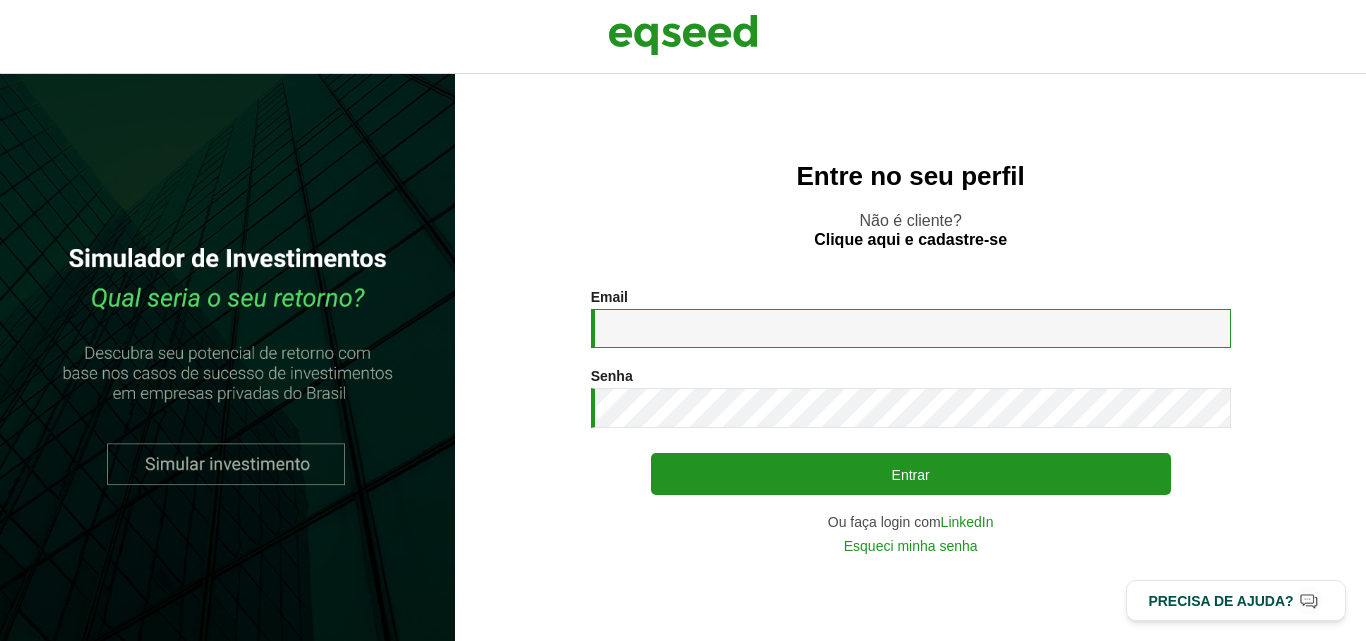 click on "Email  *" at bounding box center [911, 328] 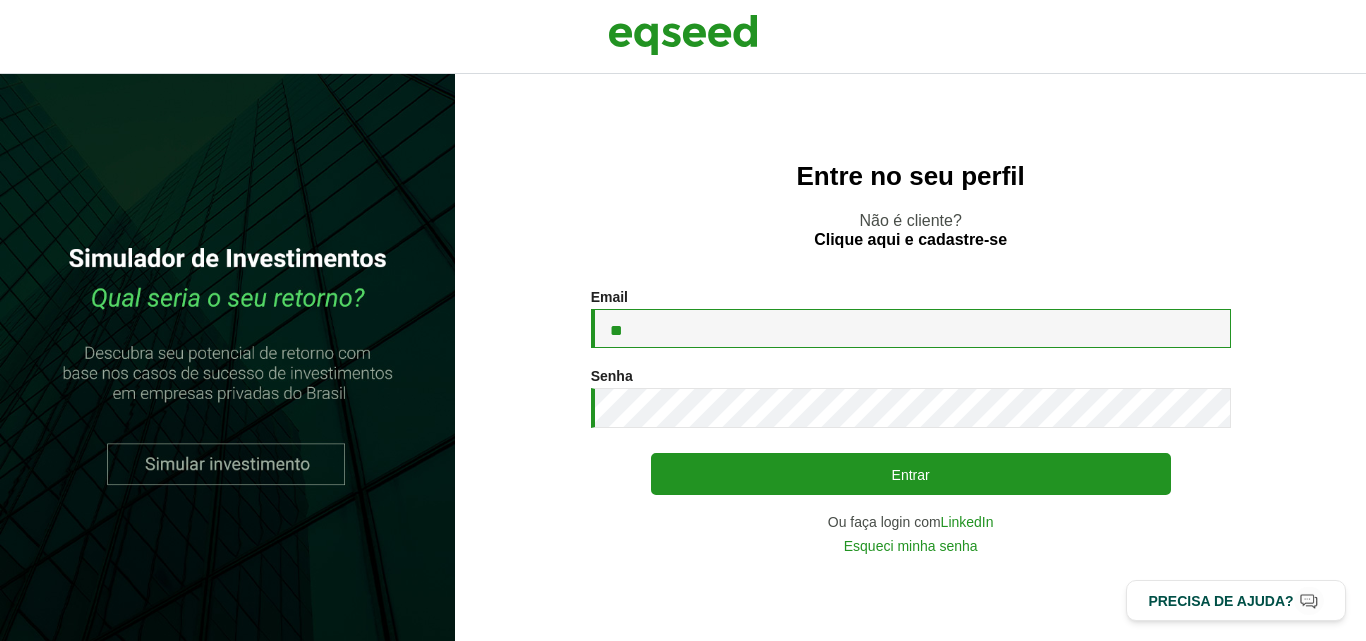 type on "**********" 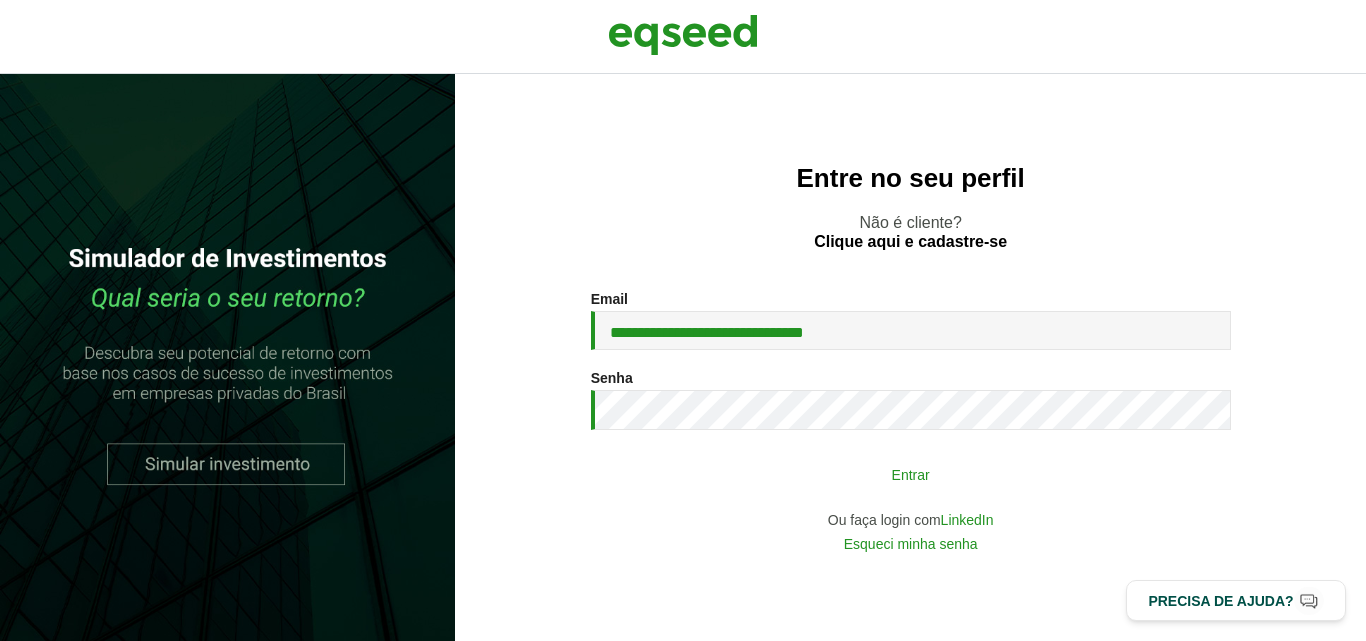 click on "Entrar" at bounding box center (911, 474) 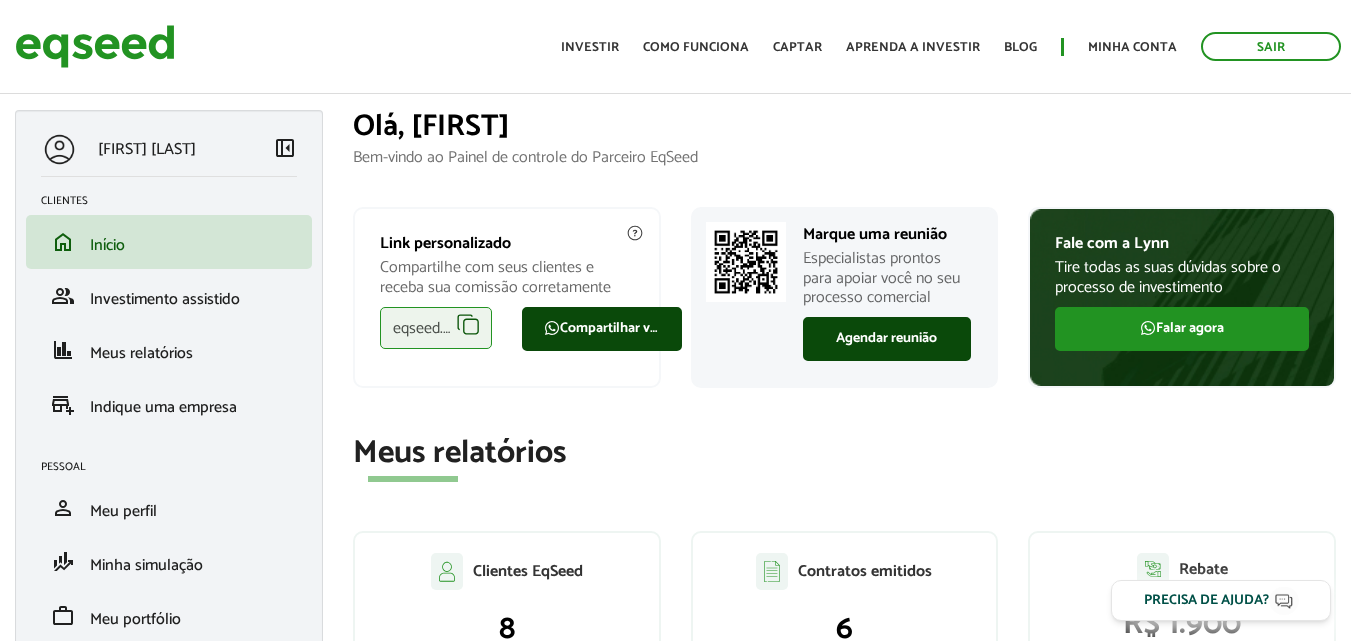 scroll, scrollTop: 0, scrollLeft: 0, axis: both 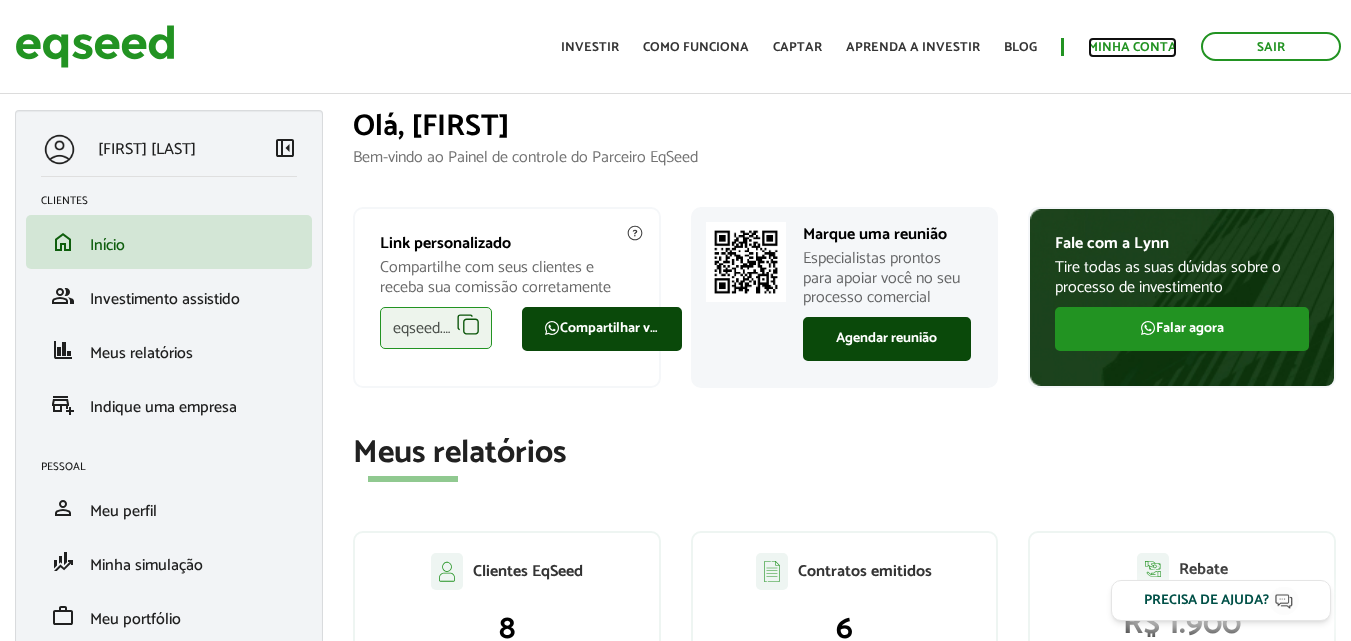 click on "Minha conta" at bounding box center [1132, 47] 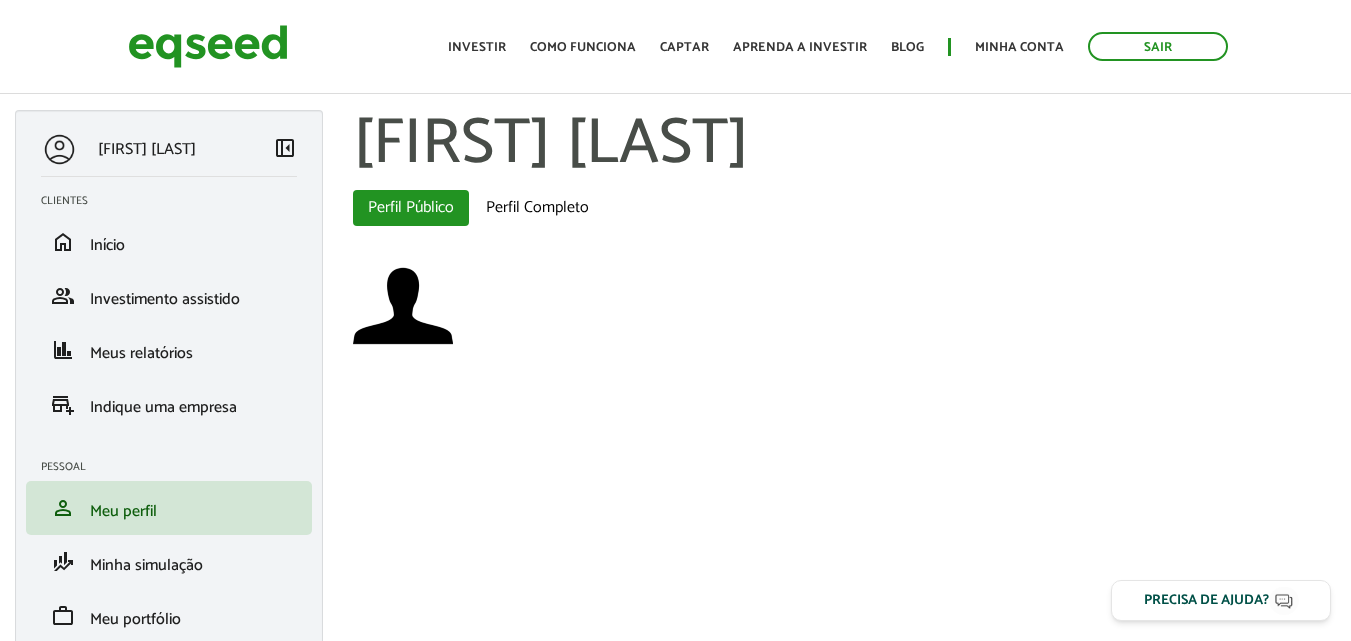scroll, scrollTop: 0, scrollLeft: 0, axis: both 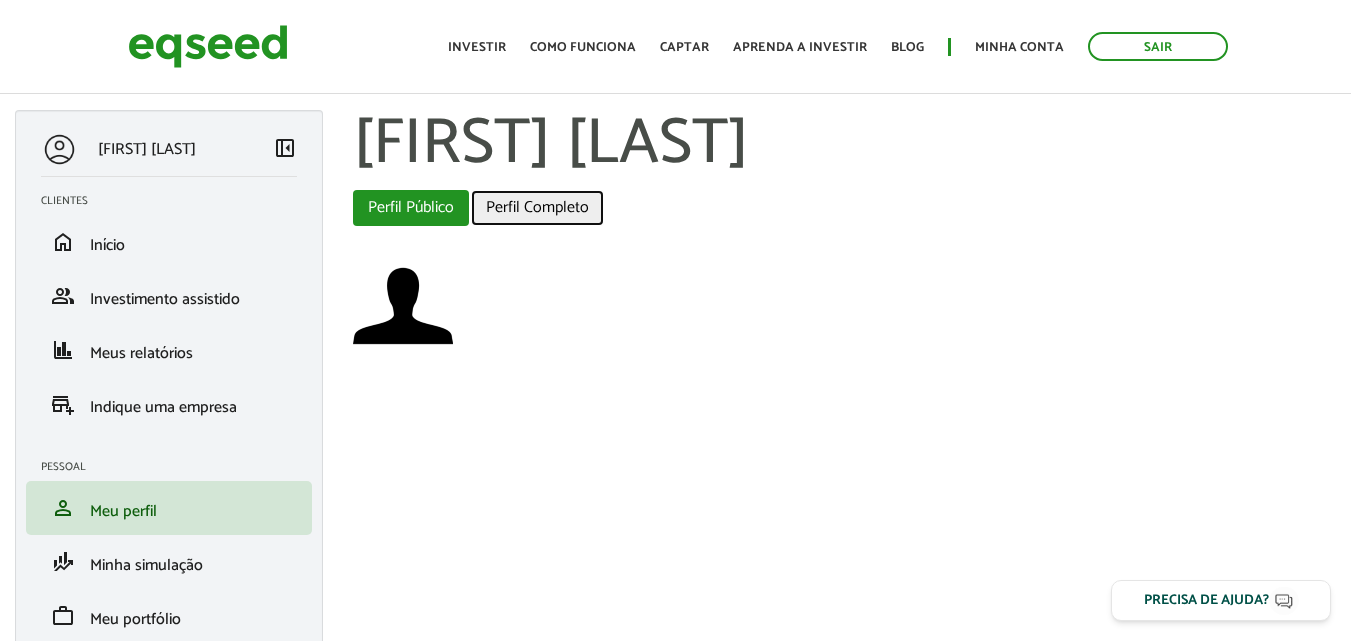 click on "Perfil Completo" at bounding box center [537, 208] 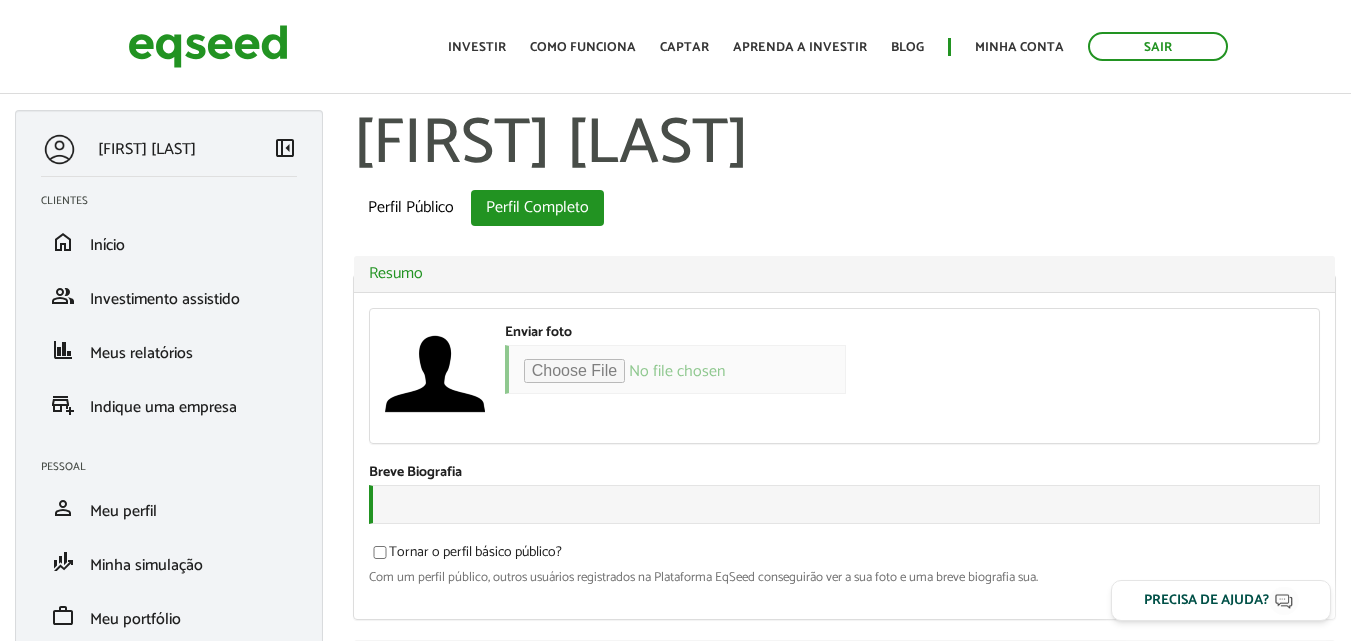 scroll, scrollTop: 0, scrollLeft: 0, axis: both 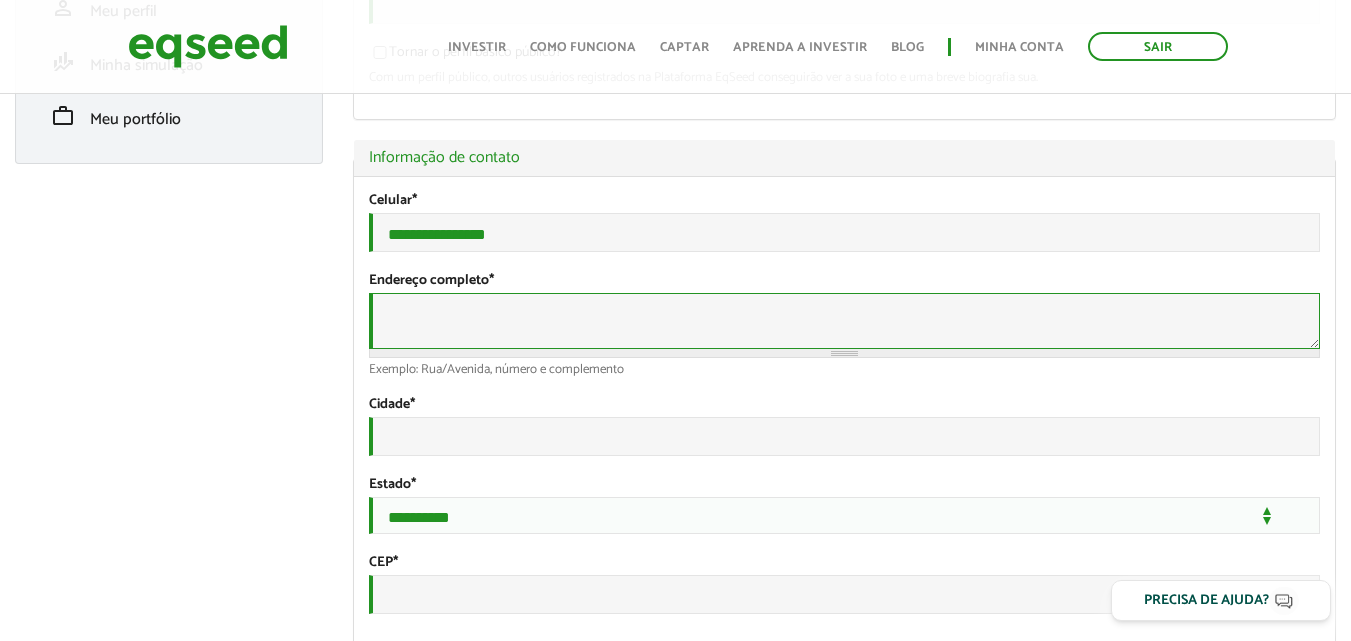 click on "Endereço completo  *" at bounding box center [844, 321] 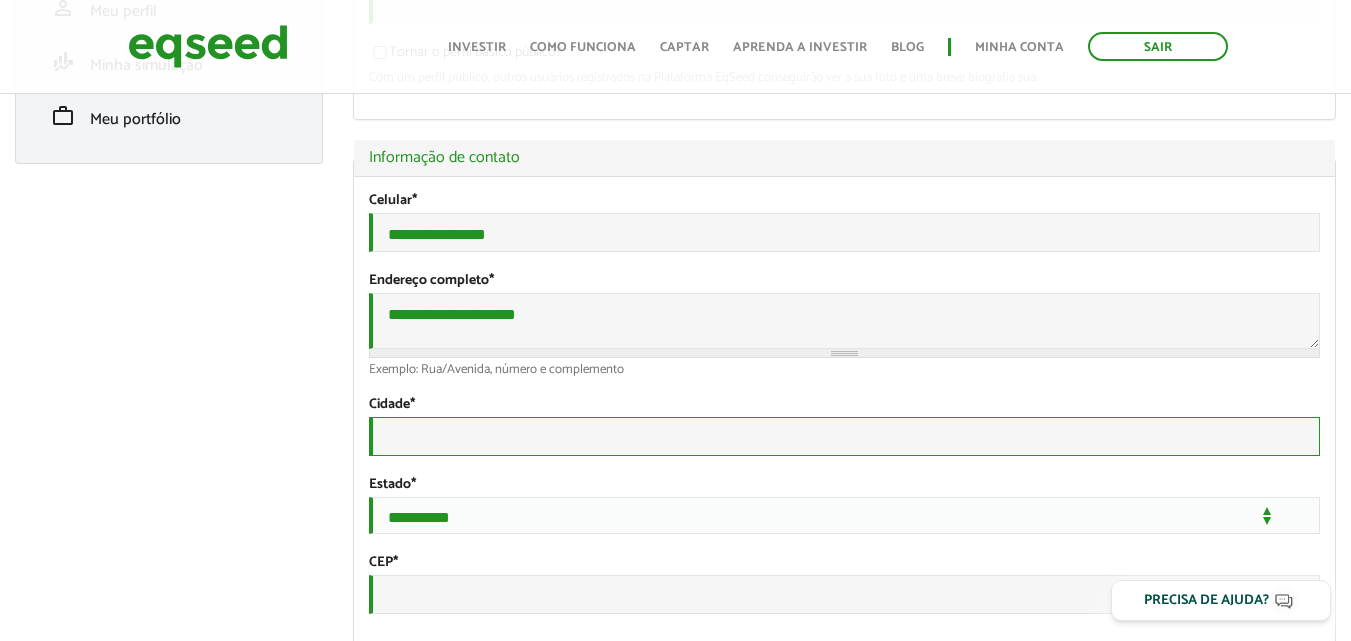 click on "Cidade  *" at bounding box center (844, 436) 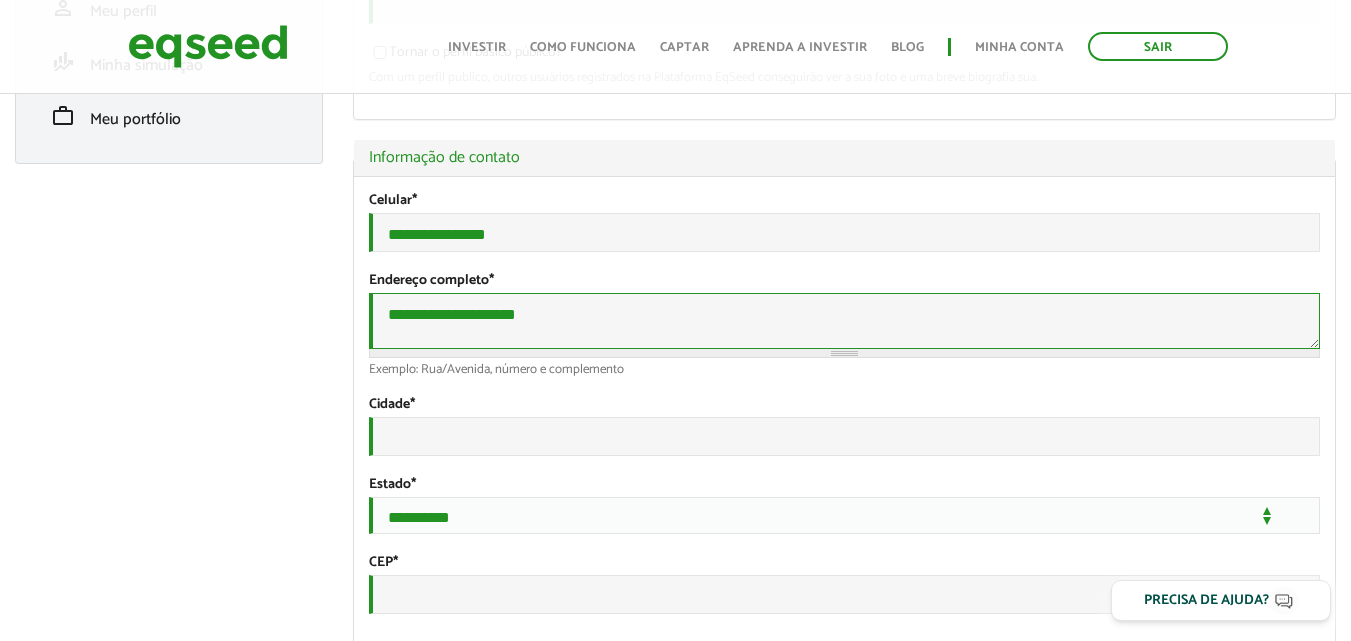 click on "**********" at bounding box center [844, 321] 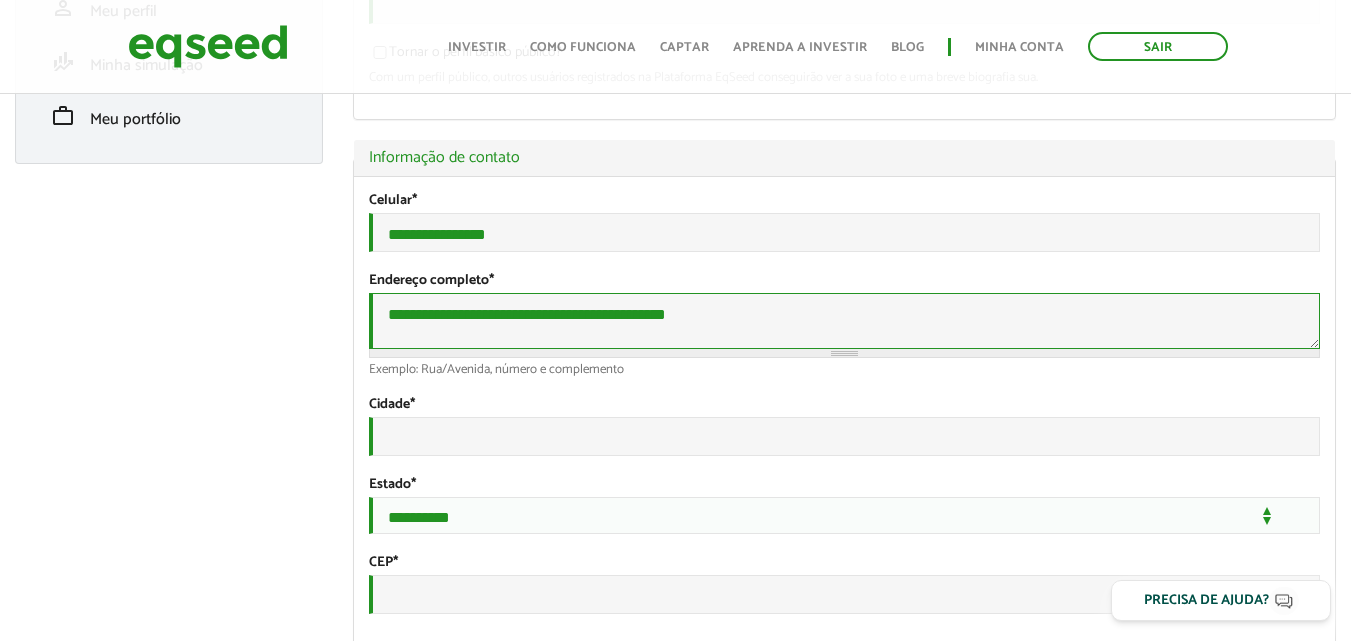 type on "**********" 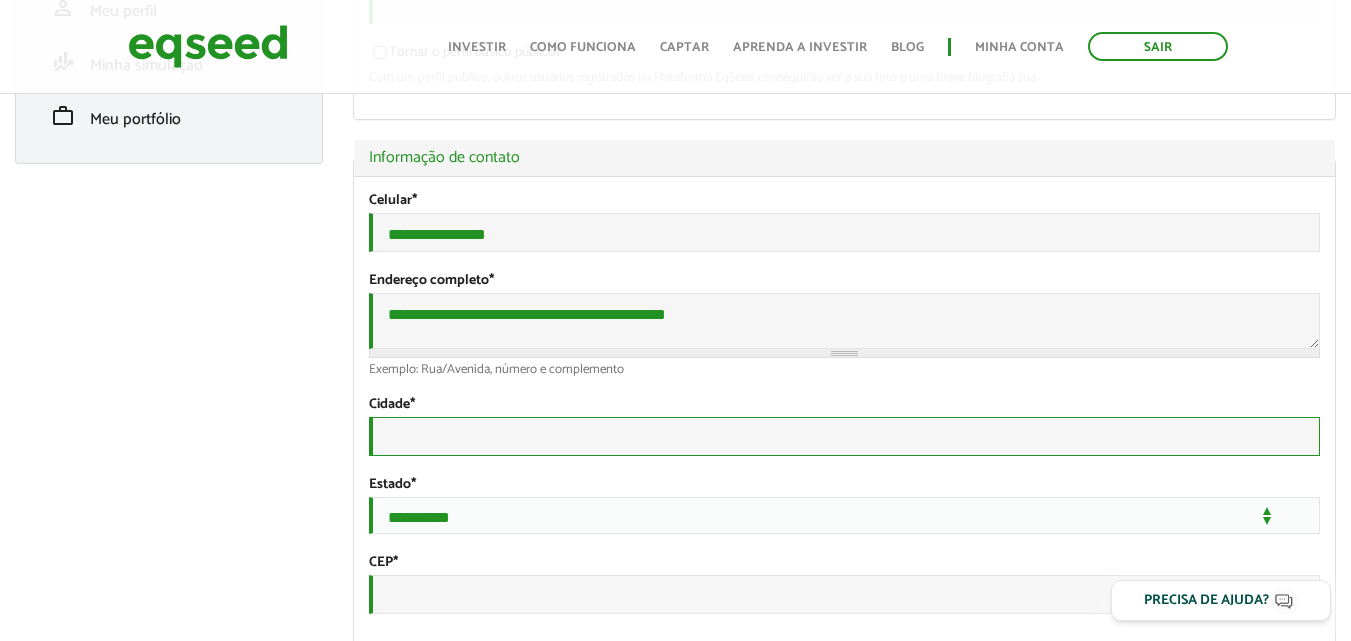 click on "Cidade  *" at bounding box center (844, 436) 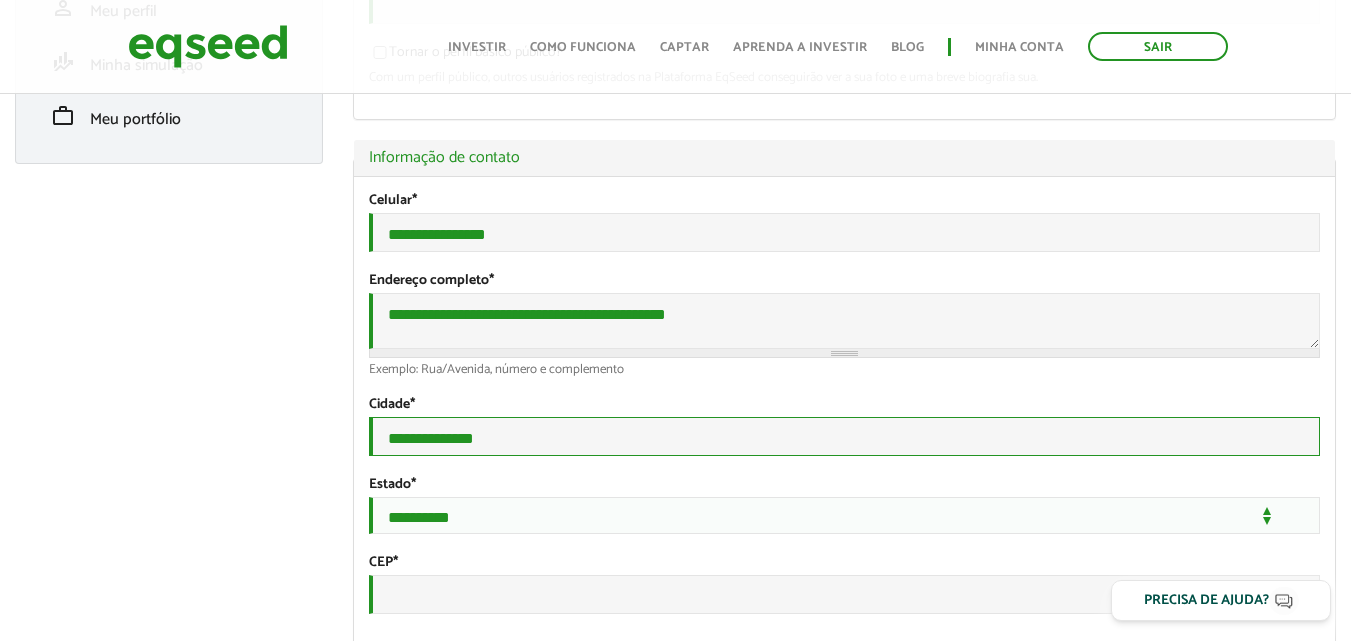 type on "**********" 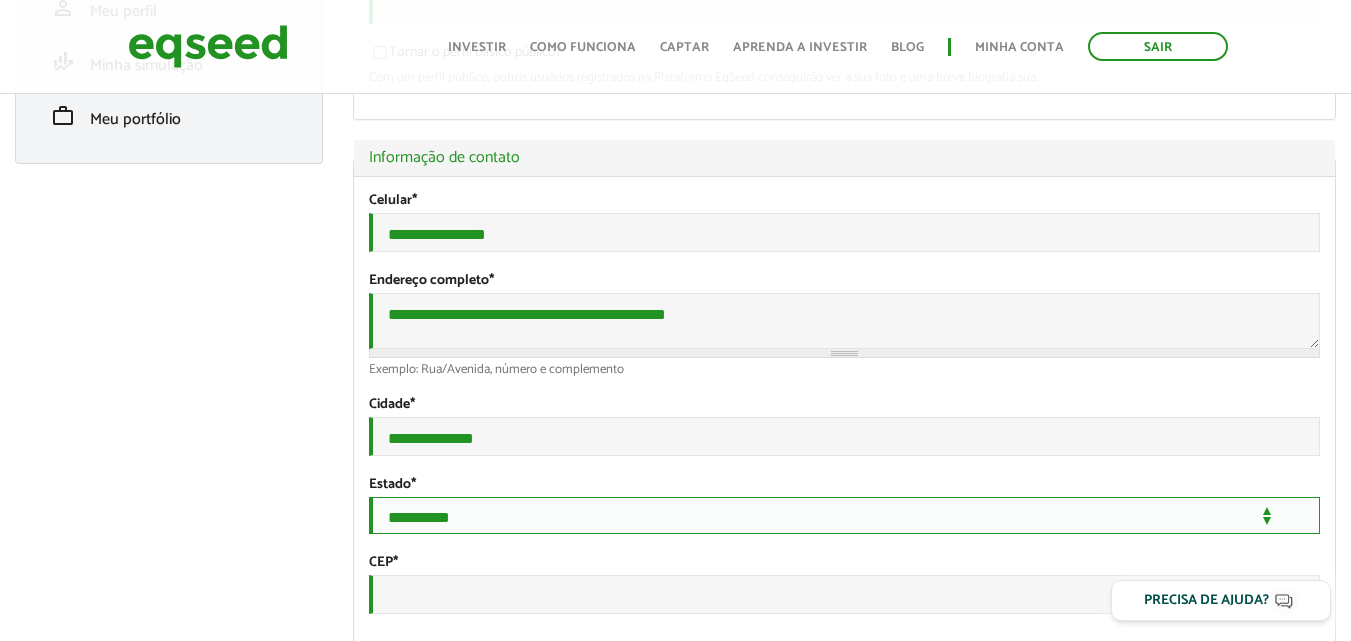 click on "**********" at bounding box center [844, 515] 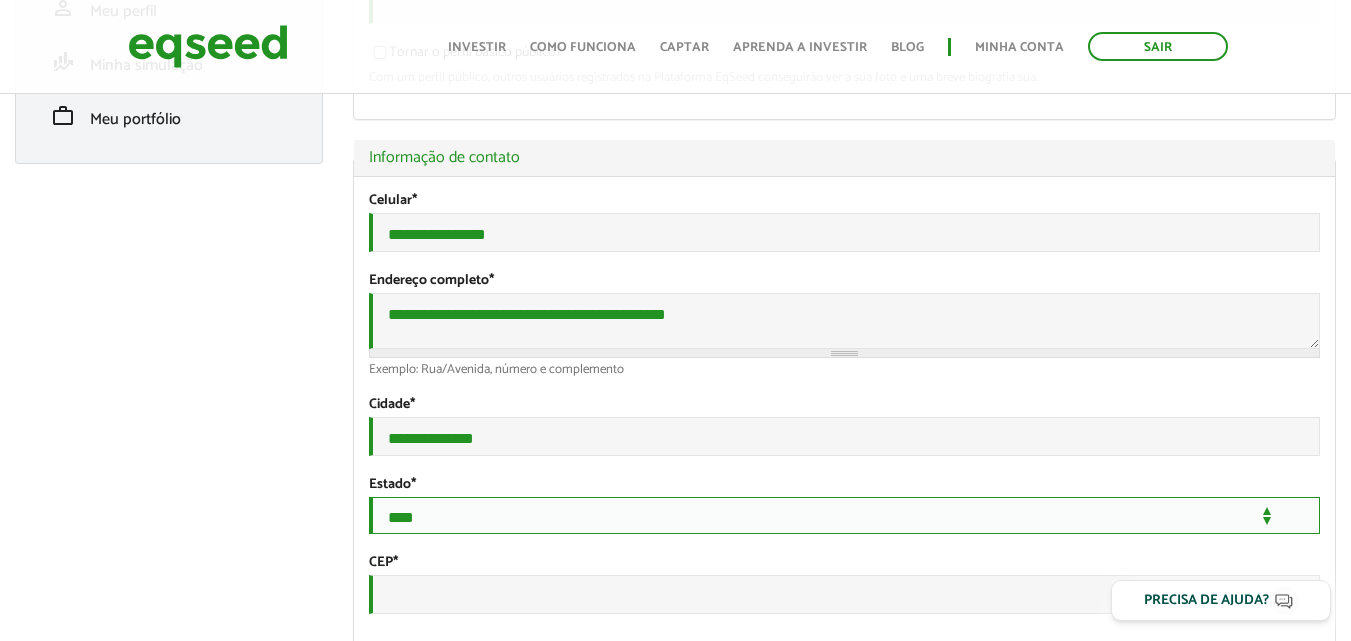 click on "**********" at bounding box center [844, 515] 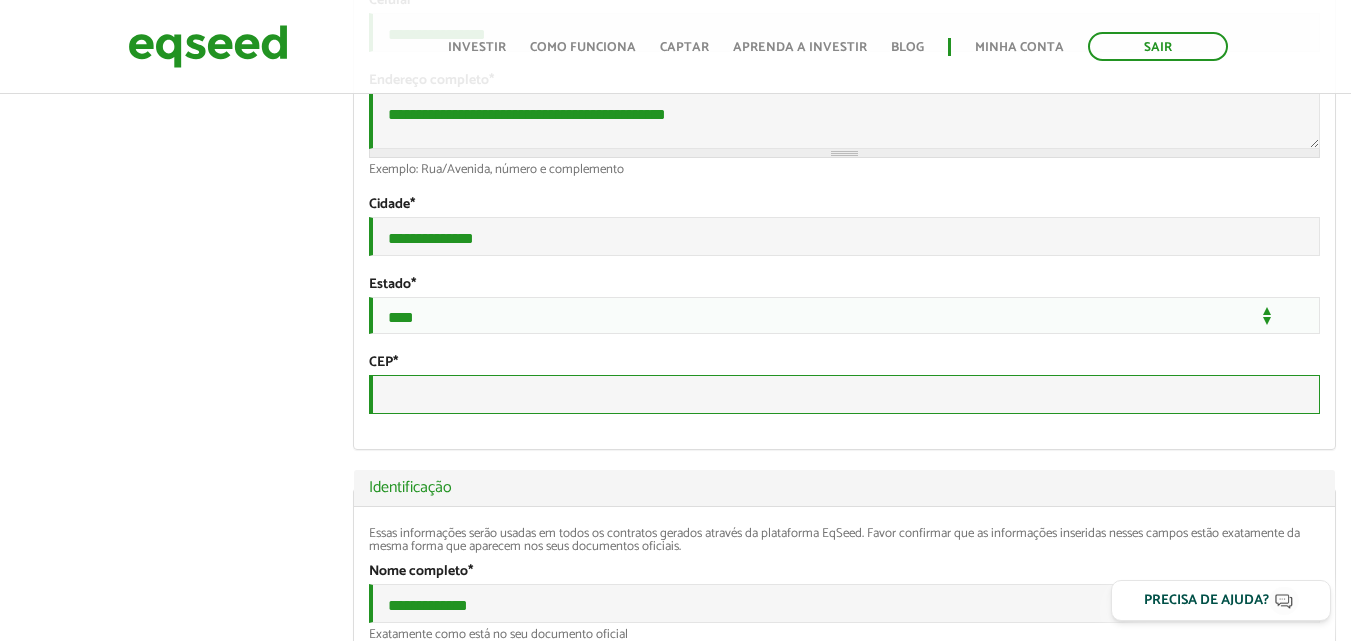 click on "CEP  *" at bounding box center (844, 394) 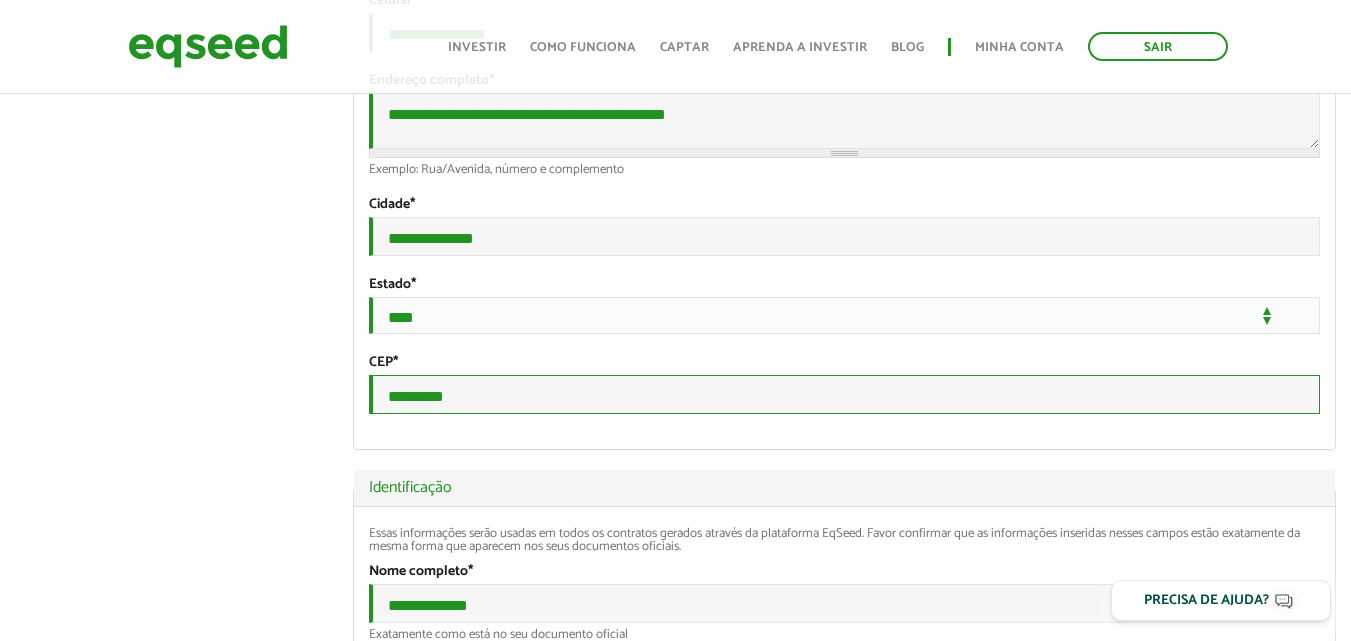 type on "*********" 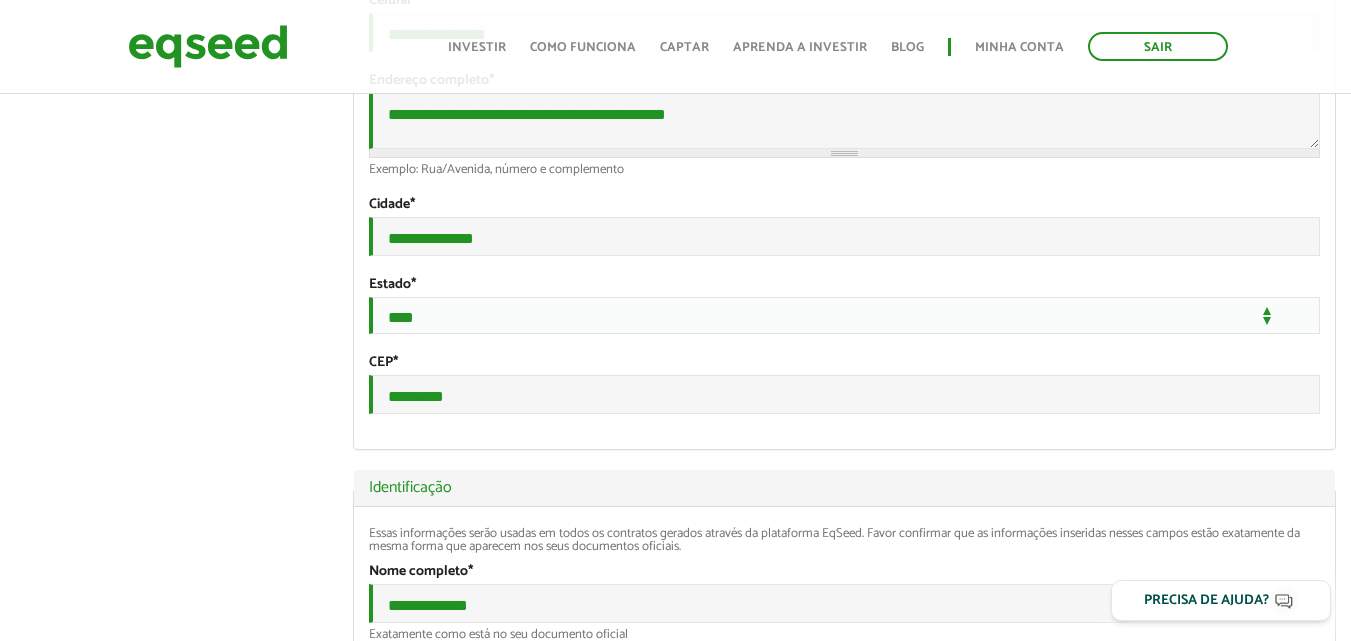 click on "**********" at bounding box center [844, 213] 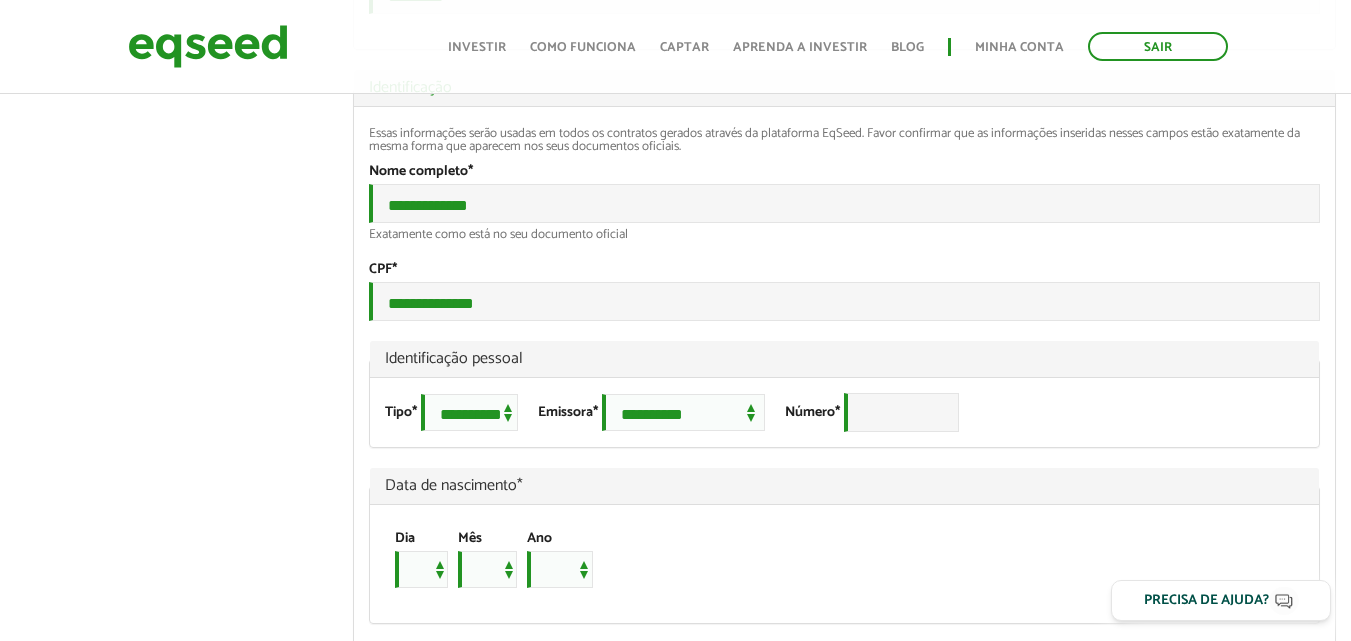 scroll, scrollTop: 1300, scrollLeft: 0, axis: vertical 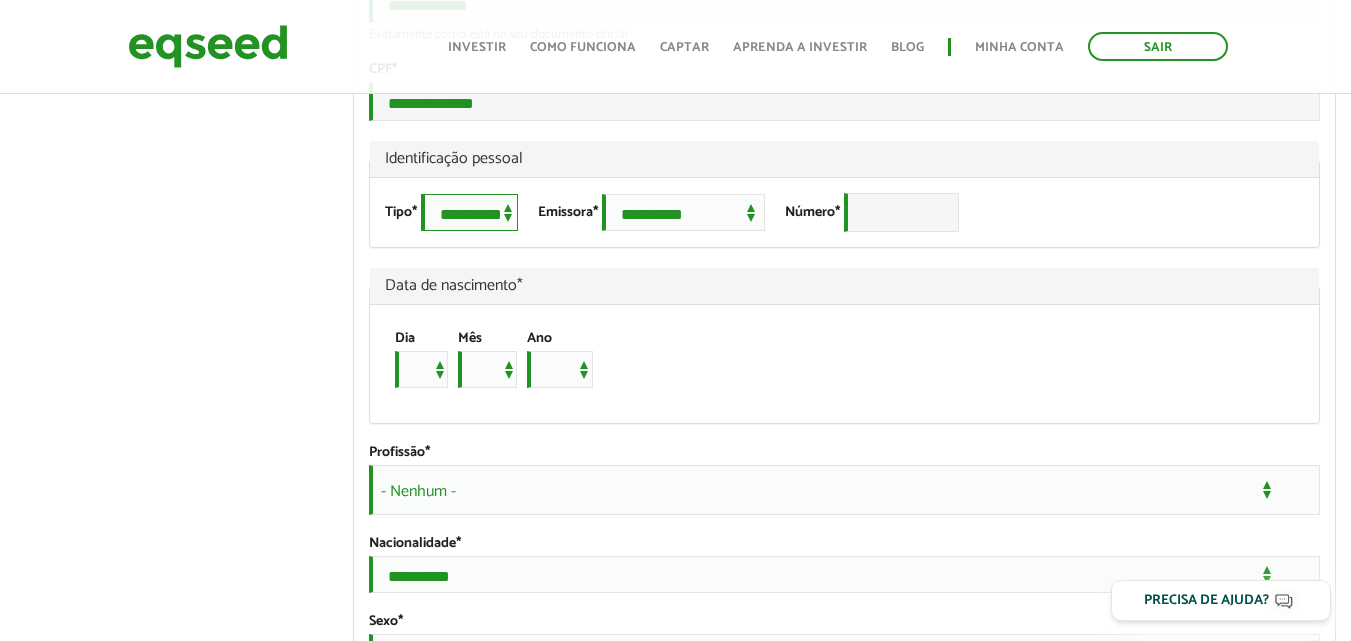 click on "**********" at bounding box center [469, 212] 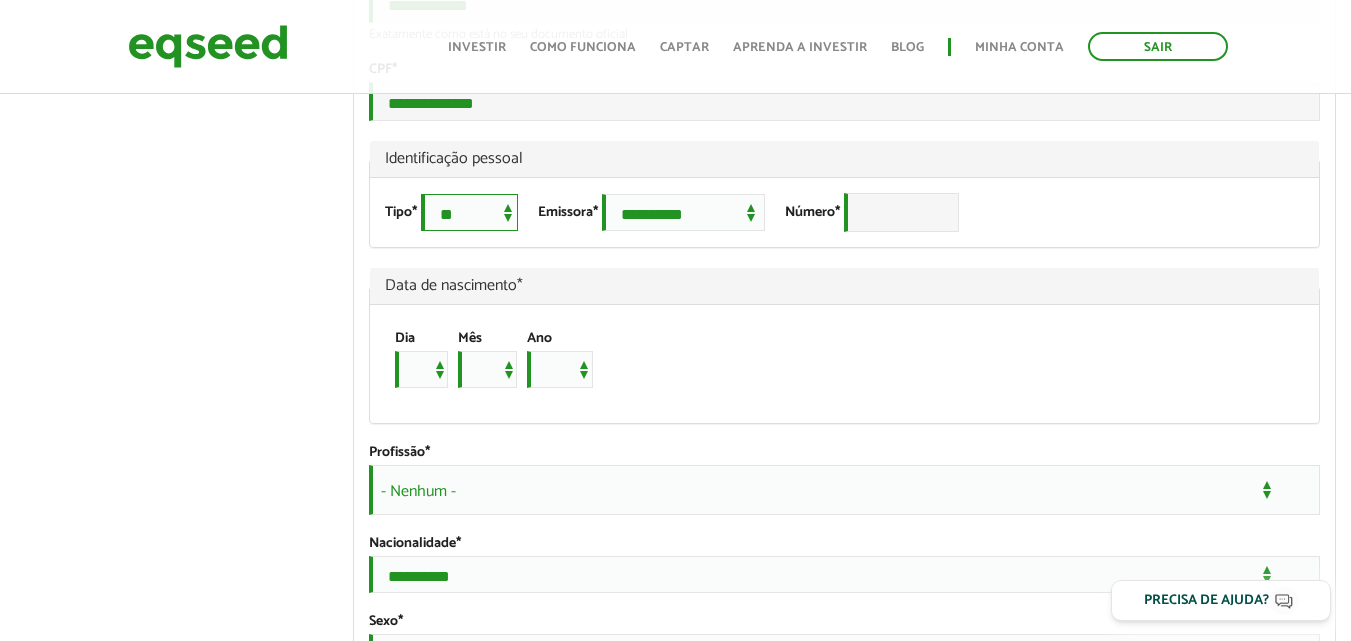 click on "**********" at bounding box center (469, 212) 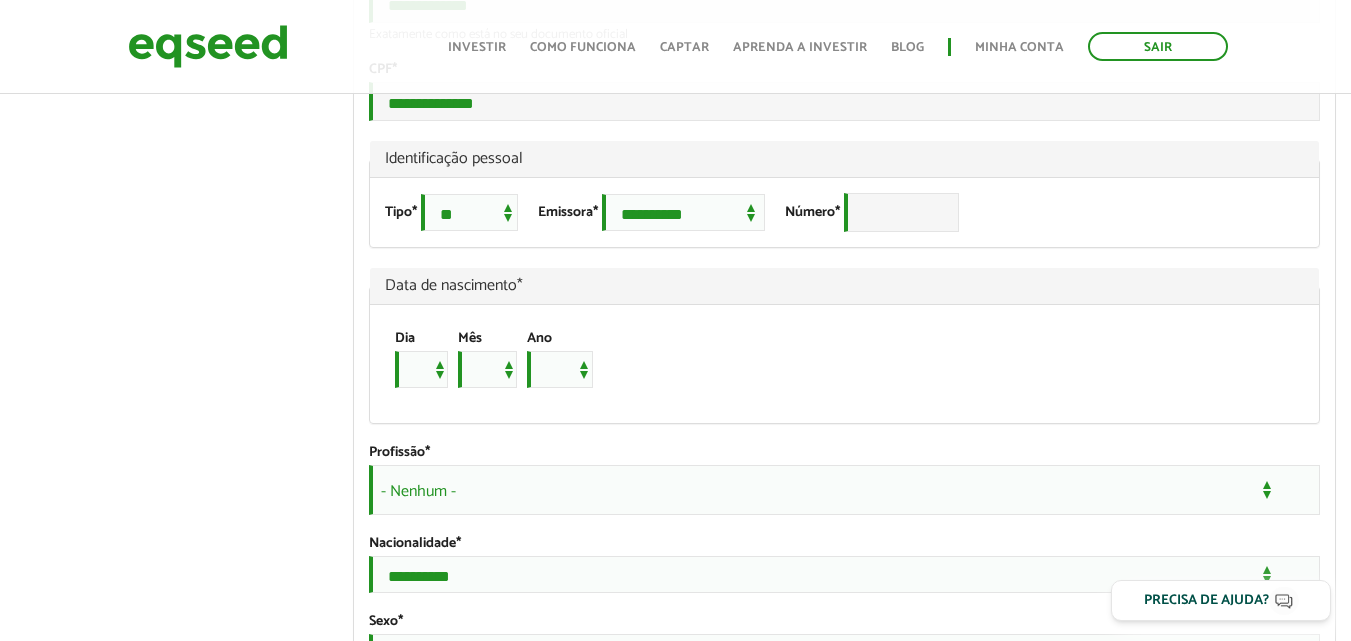 click on "**********" at bounding box center [844, 212] 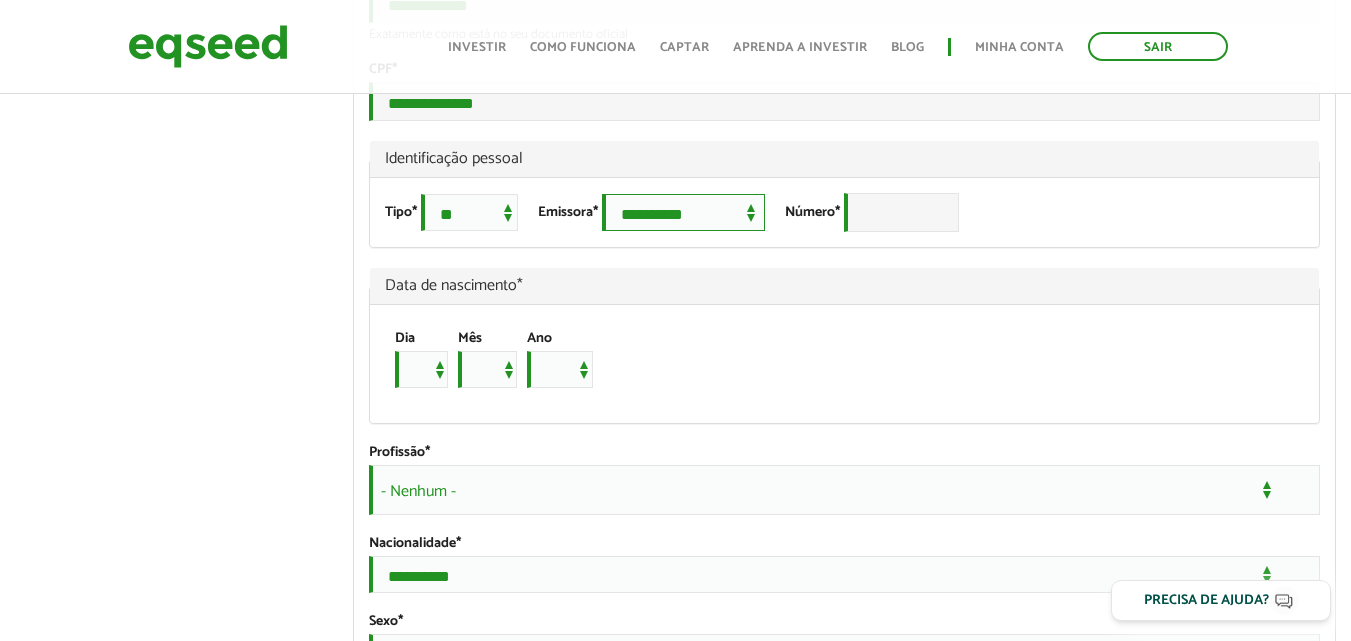 click on "**********" at bounding box center (683, 212) 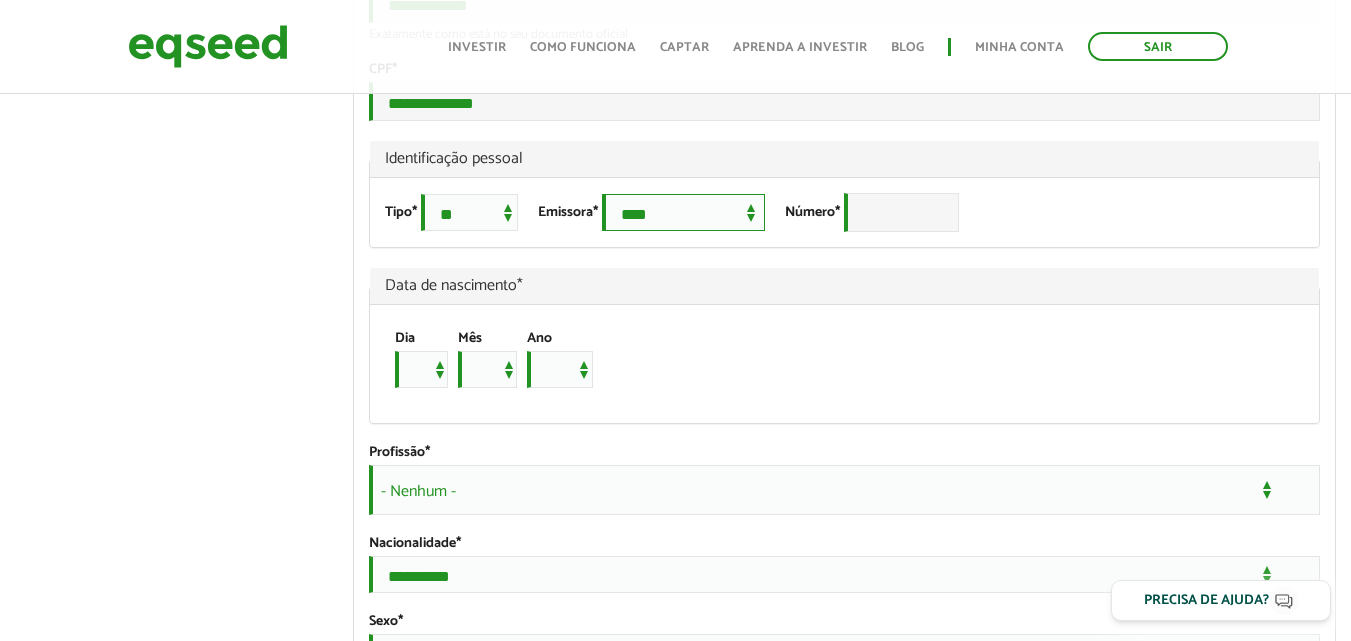 click on "**********" at bounding box center [683, 212] 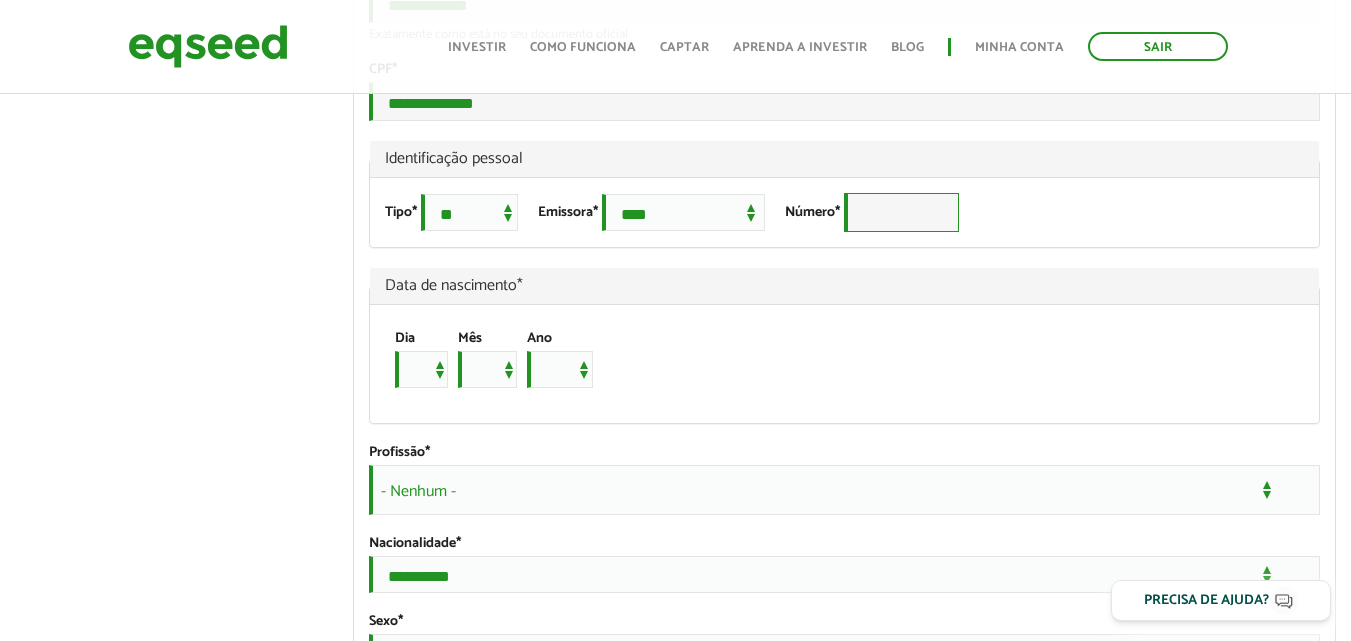 click on "Número  *" at bounding box center (901, 212) 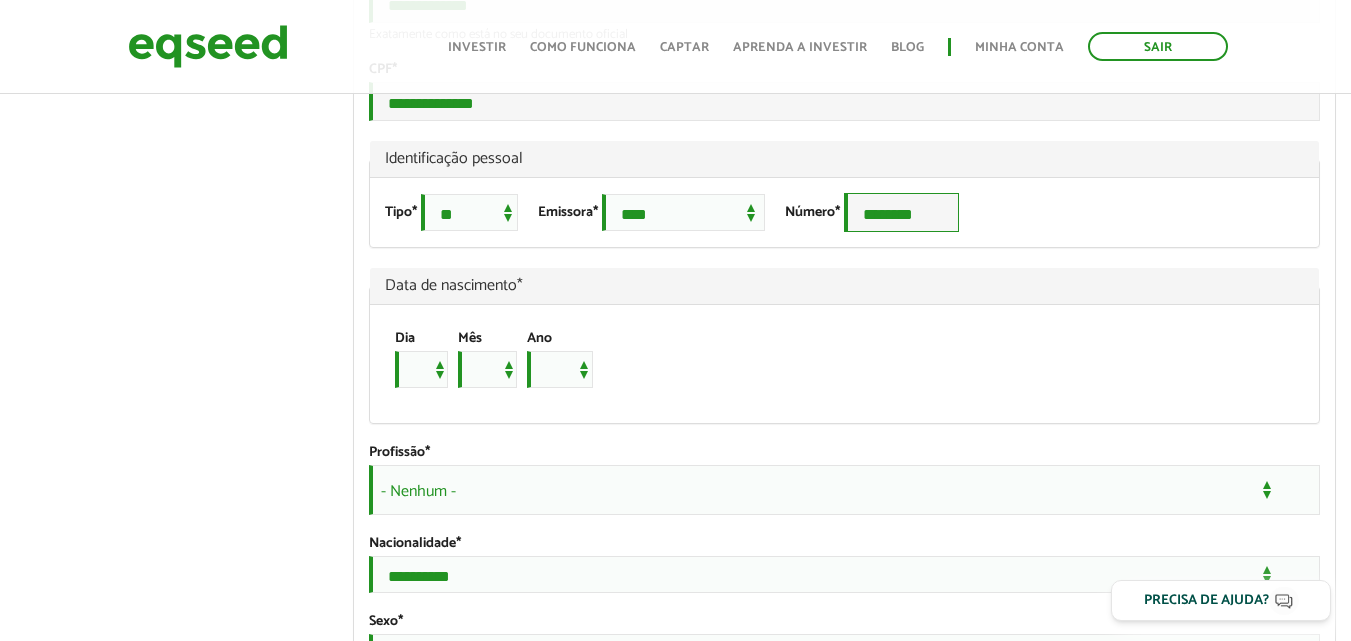 type on "********" 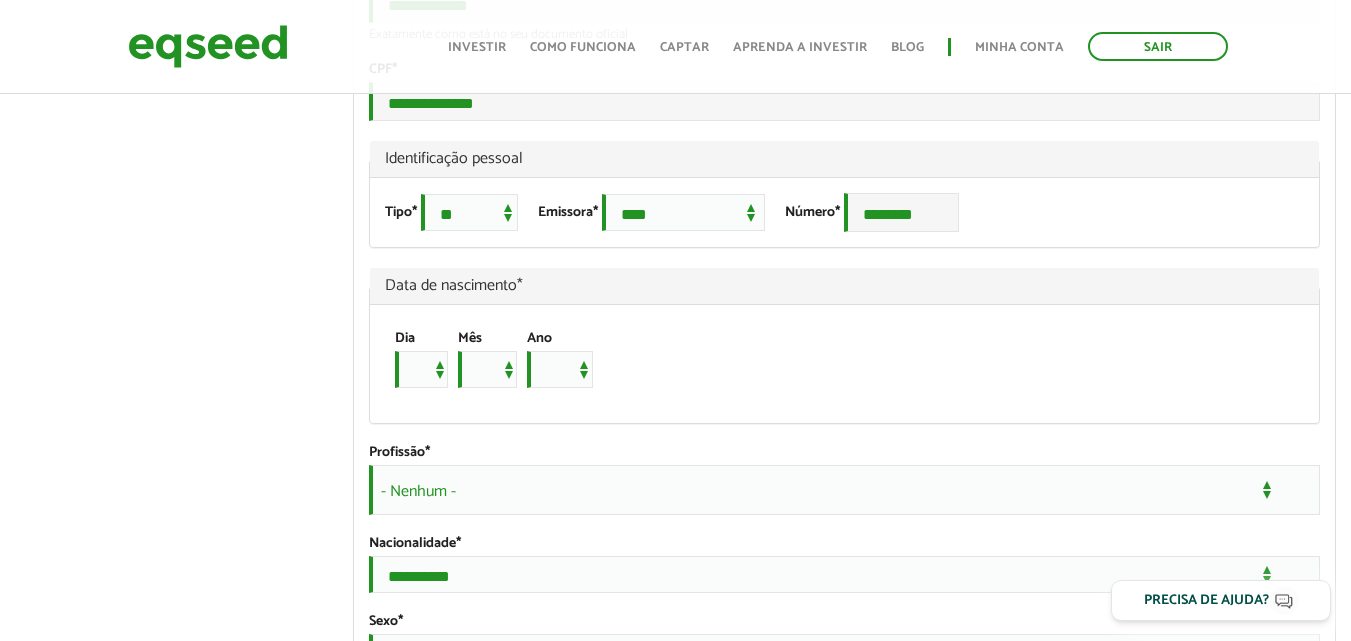 click on "Data de nascimento  *" at bounding box center (844, 286) 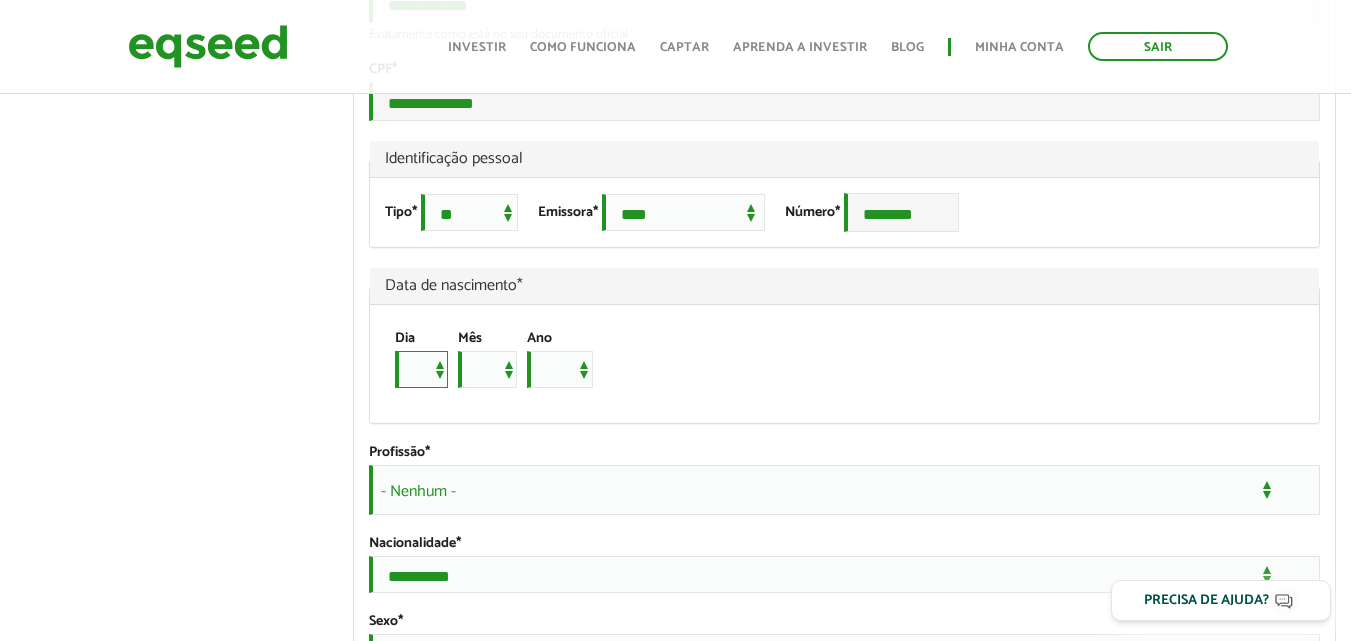 click on "* * * * * * * * * ** ** ** ** ** ** ** ** ** ** ** ** ** ** ** ** ** ** ** ** ** **" at bounding box center [421, 369] 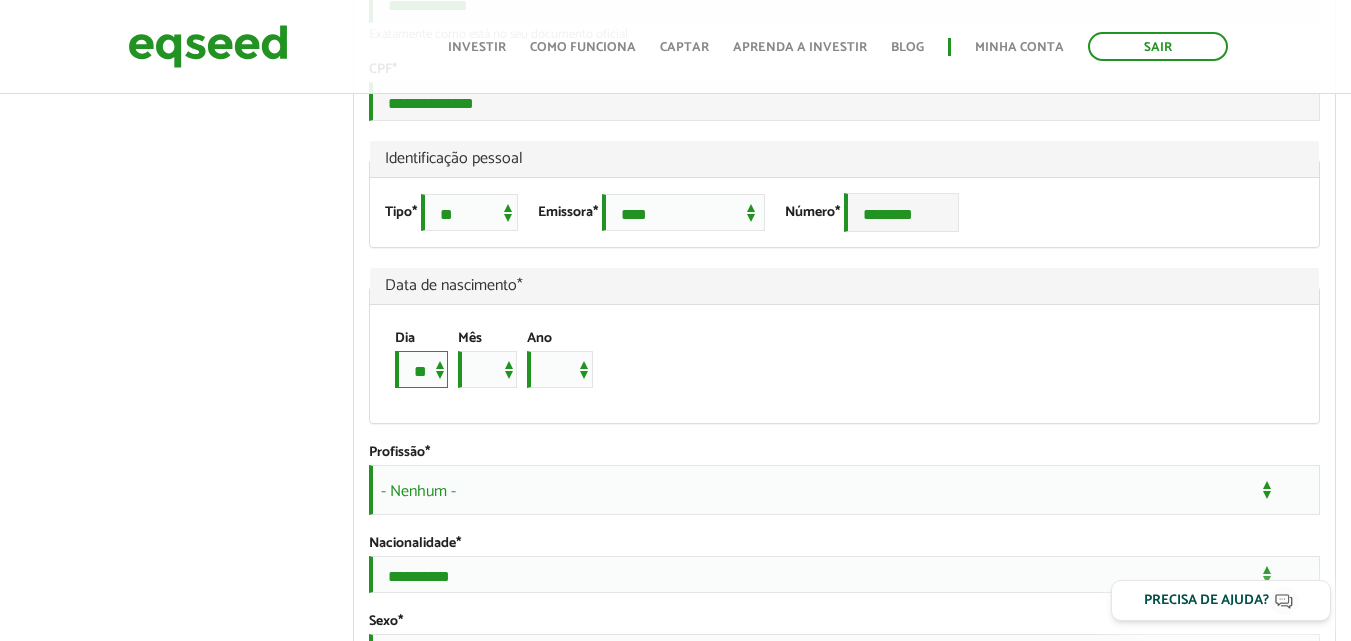 click on "* * * * * * * * * ** ** ** ** ** ** ** ** ** ** ** ** ** ** ** ** ** ** ** ** ** **" at bounding box center [421, 369] 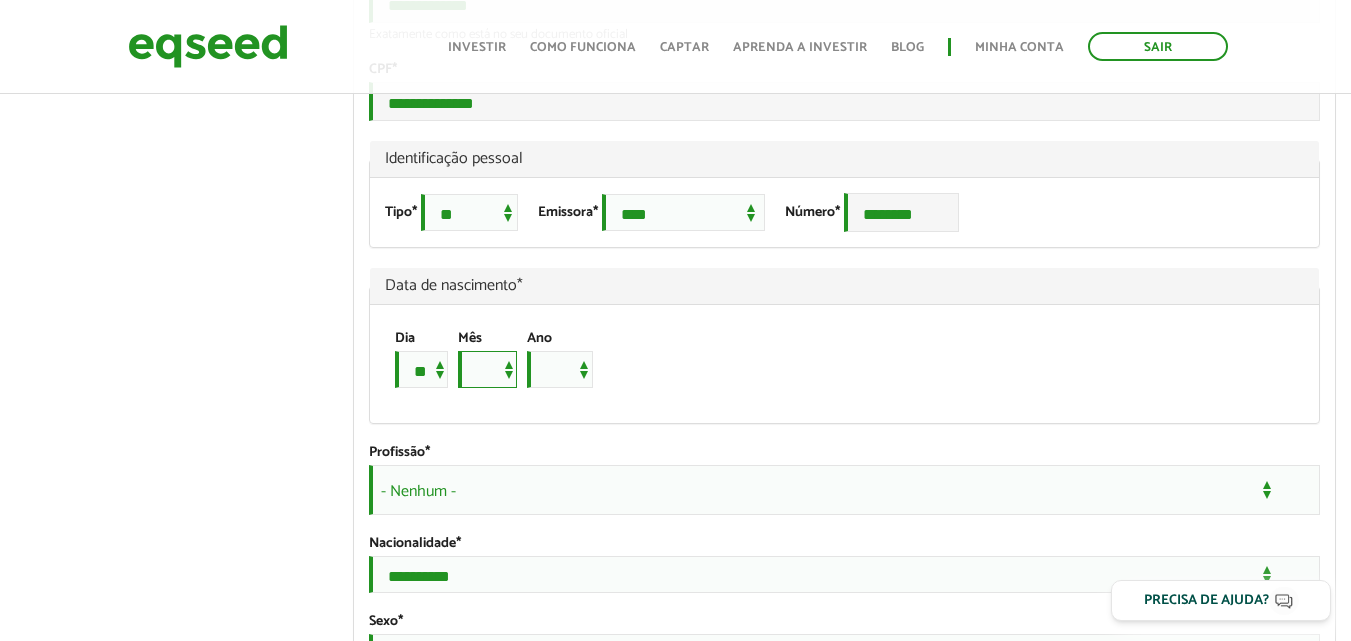 click on "*** *** *** *** *** *** *** *** *** *** *** ***" at bounding box center (487, 369) 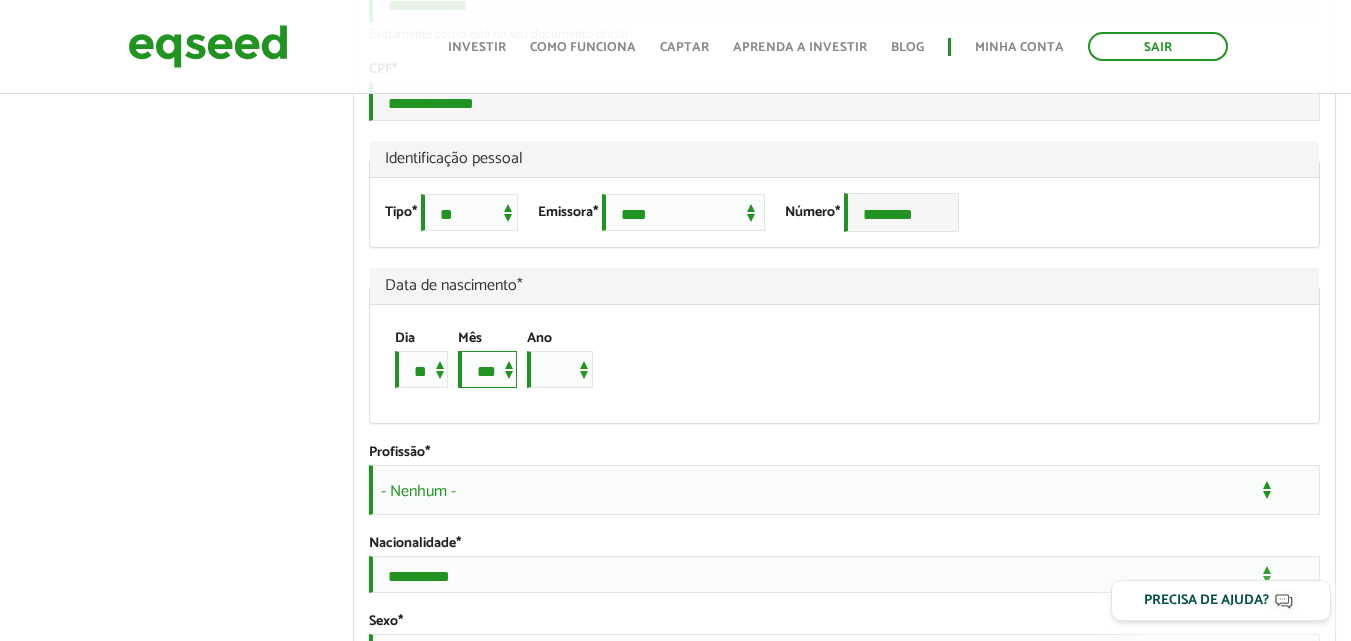 click on "*** *** *** *** *** *** *** *** *** *** *** ***" at bounding box center (487, 369) 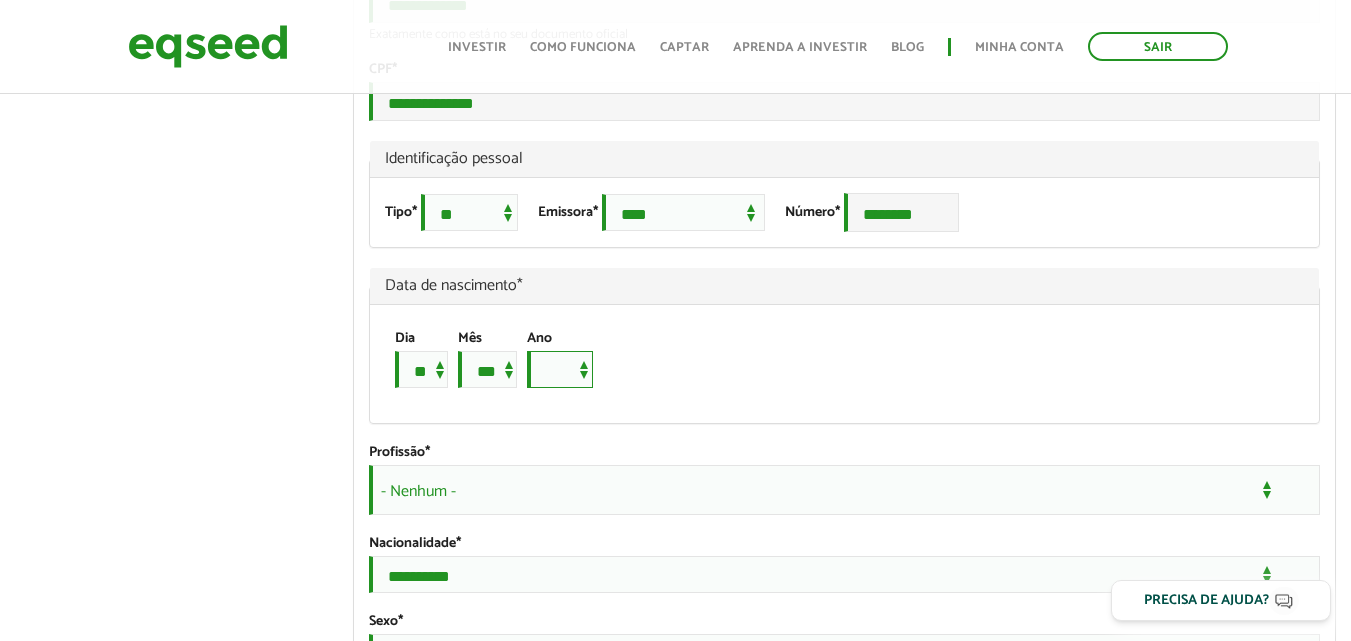 click on "**** **** **** **** **** **** **** **** **** **** **** **** **** **** **** **** **** **** **** **** **** **** **** **** **** **** **** **** **** **** **** **** **** **** **** **** **** **** **** **** **** **** **** **** **** **** **** **** **** **** **** **** **** **** **** **** **** **** **** **** **** **** **** **** **** **** **** **** **** **** **** **** **** **** **** **** **** **** **** **** **** **** **** **** **** **** **** **** **** **** **** **** **** **** **** **** **** **** **** **** **** **** **** **** **** **** **** **** **** **** **** **** **** **** **** **** **** **** **** **** **** **** **** **** **** ****" at bounding box center (560, 369) 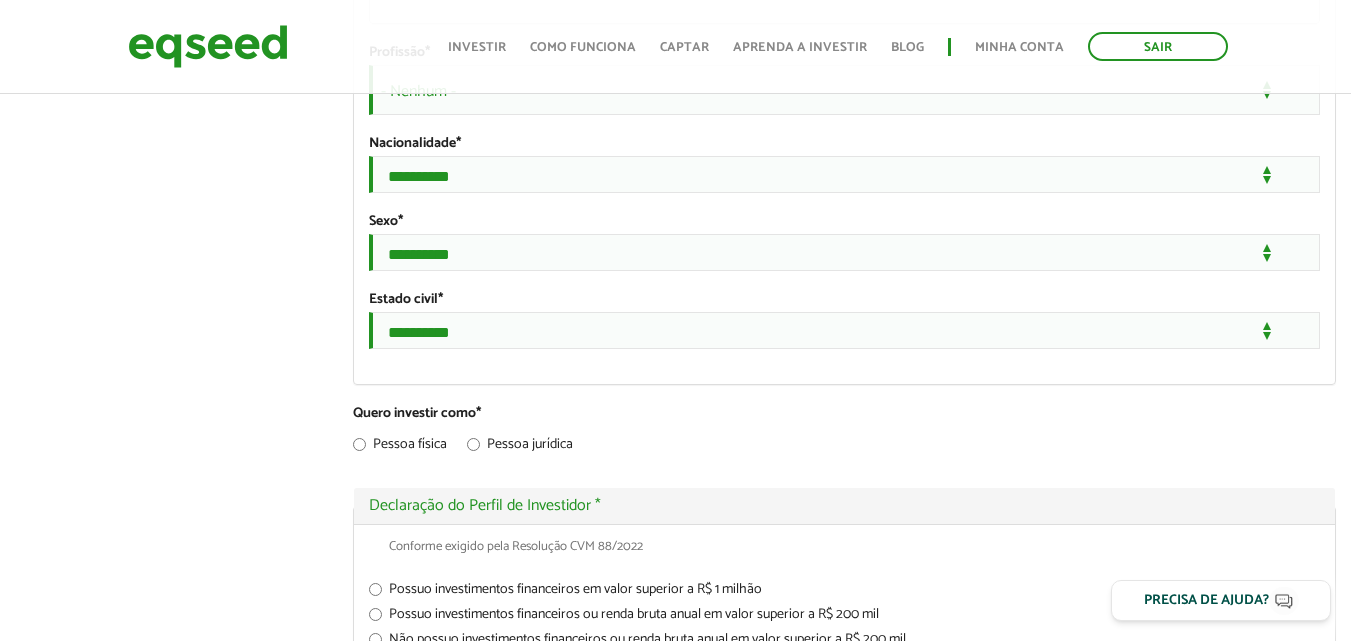 scroll, scrollTop: 1500, scrollLeft: 0, axis: vertical 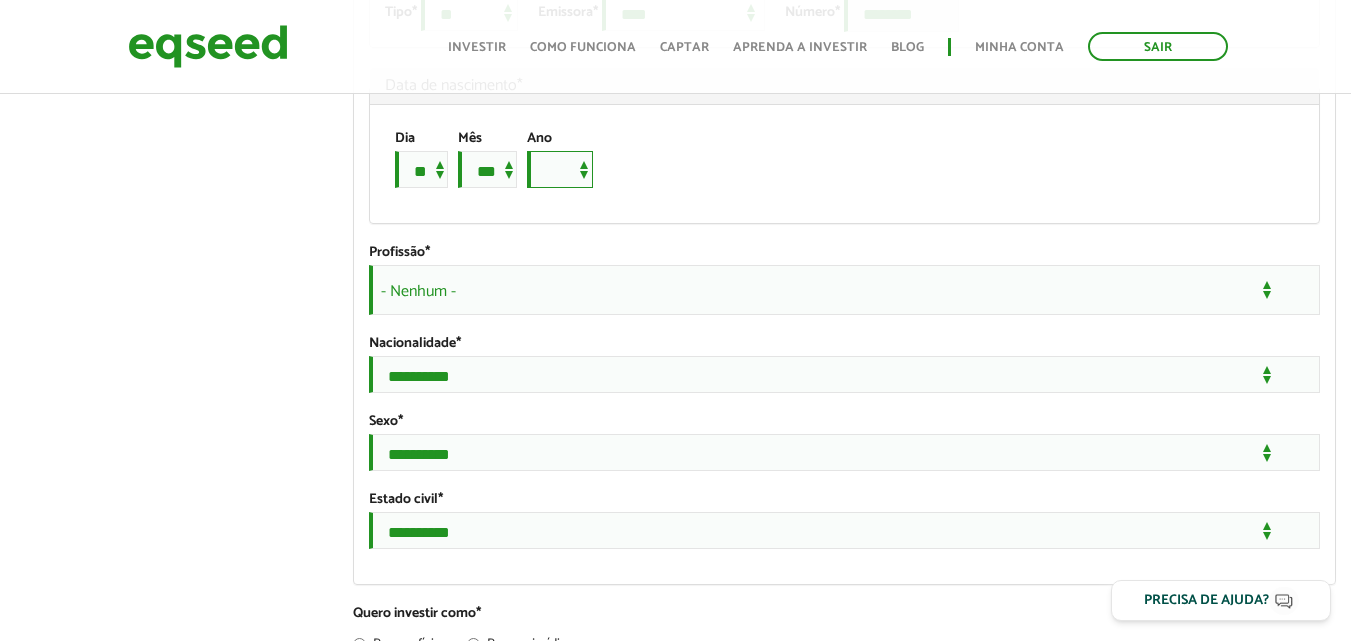 click on "**** **** **** **** **** **** **** **** **** **** **** **** **** **** **** **** **** **** **** **** **** **** **** **** **** **** **** **** **** **** **** **** **** **** **** **** **** **** **** **** **** **** **** **** **** **** **** **** **** **** **** **** **** **** **** **** **** **** **** **** **** **** **** **** **** **** **** **** **** **** **** **** **** **** **** **** **** **** **** **** **** **** **** **** **** **** **** **** **** **** **** **** **** **** **** **** **** **** **** **** **** **** **** **** **** **** **** **** **** **** **** **** **** **** **** **** **** **** **** **** **** **** **** **** **** ****" at bounding box center (560, 169) 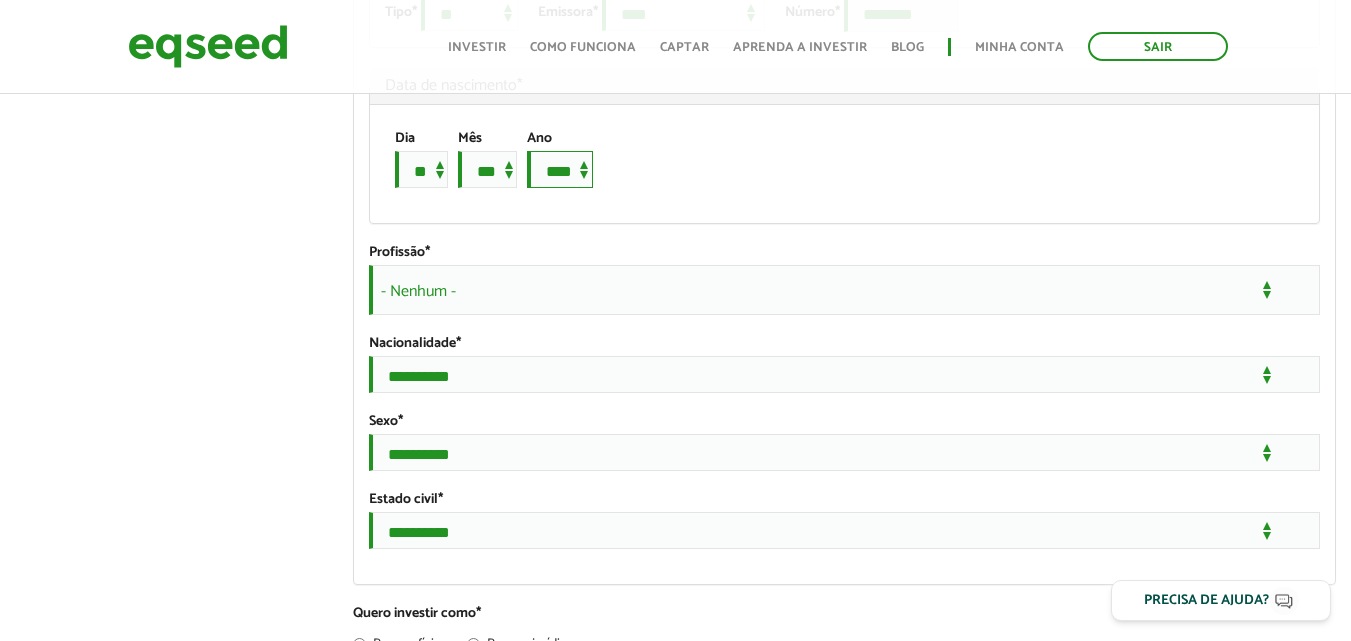 click on "**** **** **** **** **** **** **** **** **** **** **** **** **** **** **** **** **** **** **** **** **** **** **** **** **** **** **** **** **** **** **** **** **** **** **** **** **** **** **** **** **** **** **** **** **** **** **** **** **** **** **** **** **** **** **** **** **** **** **** **** **** **** **** **** **** **** **** **** **** **** **** **** **** **** **** **** **** **** **** **** **** **** **** **** **** **** **** **** **** **** **** **** **** **** **** **** **** **** **** **** **** **** **** **** **** **** **** **** **** **** **** **** **** **** **** **** **** **** **** **** **** **** **** **** **** ****" at bounding box center [560, 169] 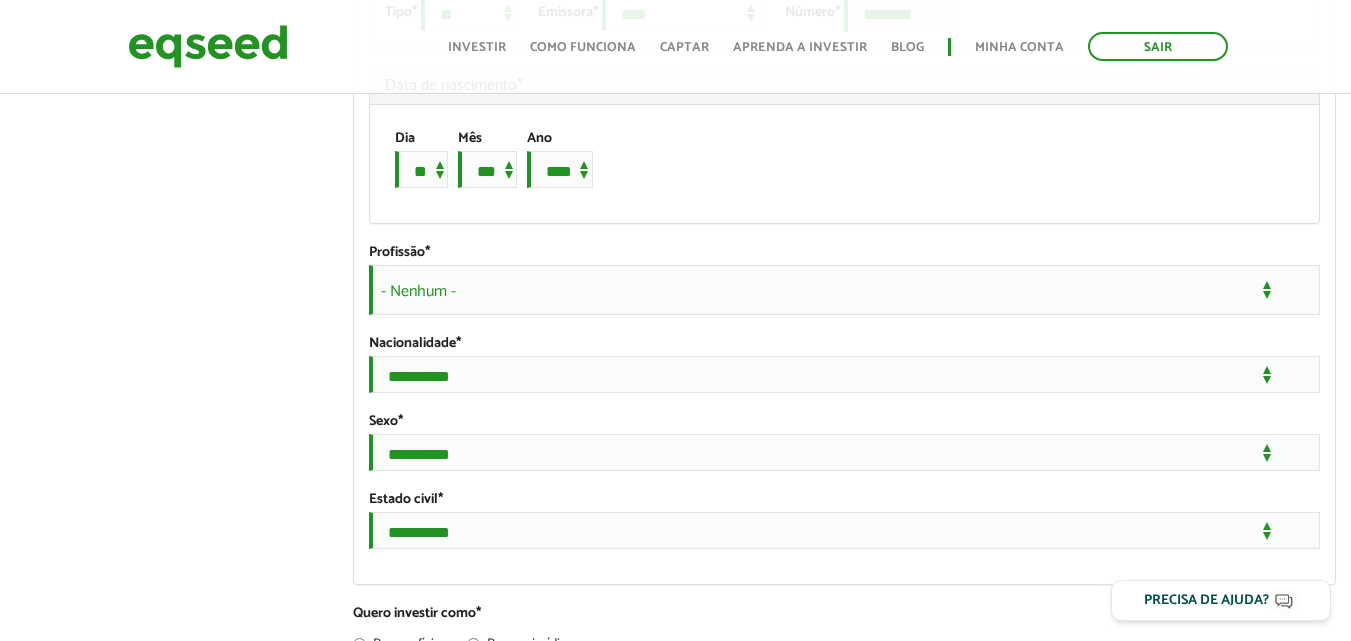 click on "Dia
* * * * * * * * * ** ** ** ** ** ** ** ** ** ** ** ** ** ** ** ** ** ** ** ** ** **   Mês
*** *** *** *** *** *** *** *** *** *** *** ***   Ano
**** **** **** **** **** **** **** **** **** **** **** **** **** **** **** **** **** **** **** **** **** **** **** **** **** **** **** **** **** **** **** **** **** **** **** **** **** **** **** **** **** **** **** **** **** **** **** **** **** **** **** **** **** **** **** **** **** **** **** **** **** **** **** **** **** **** **** **** **** **** **** **** **** **** **** **** **** **** **** **** **** **** **** **** **** **** **** **** **** **** **** **** **** **** **** **** **** **** **** **** **** **** **** **** **** **** **** **** **** **** **** **** **** **** **** **** **** **** **** **** **** **** **** **** **** ****" at bounding box center [835, 164] 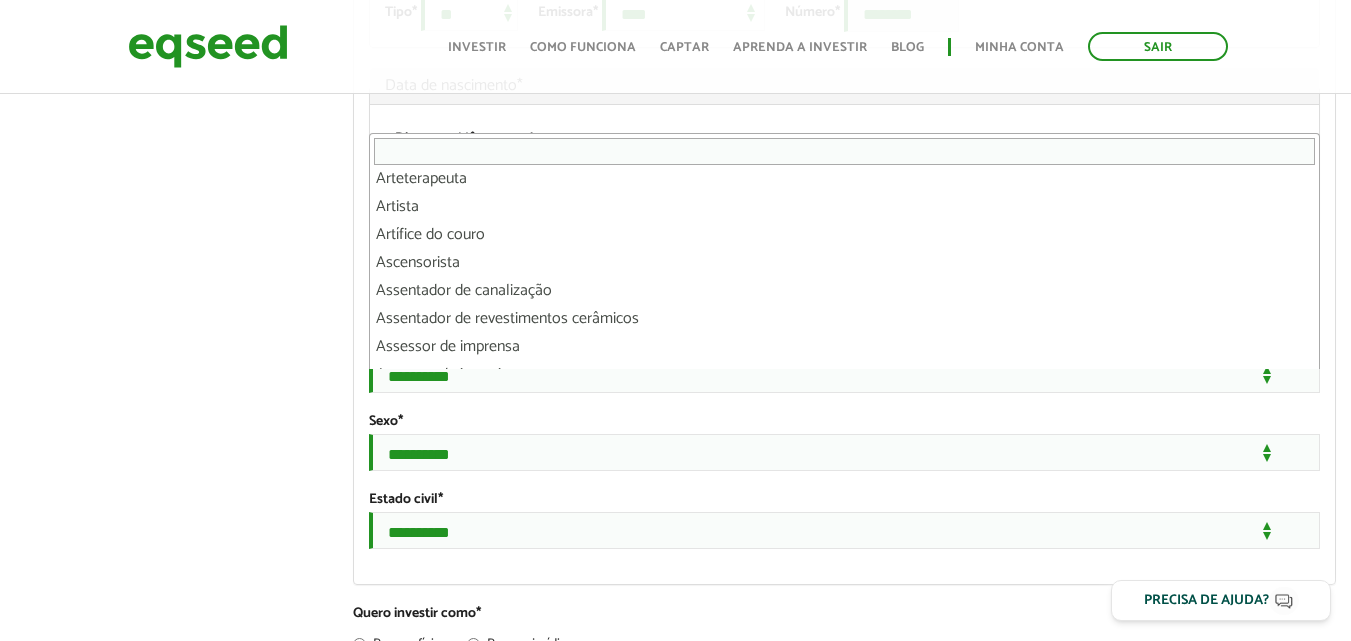 scroll, scrollTop: 3100, scrollLeft: 0, axis: vertical 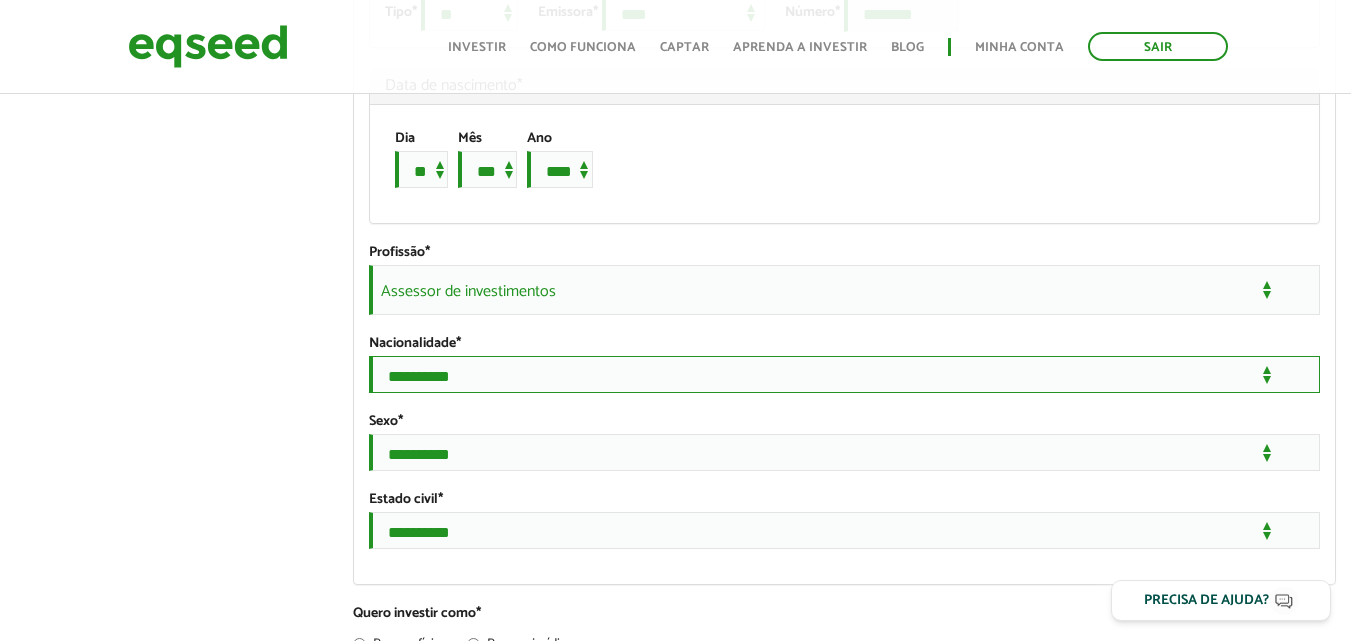 click on "**********" at bounding box center [844, 374] 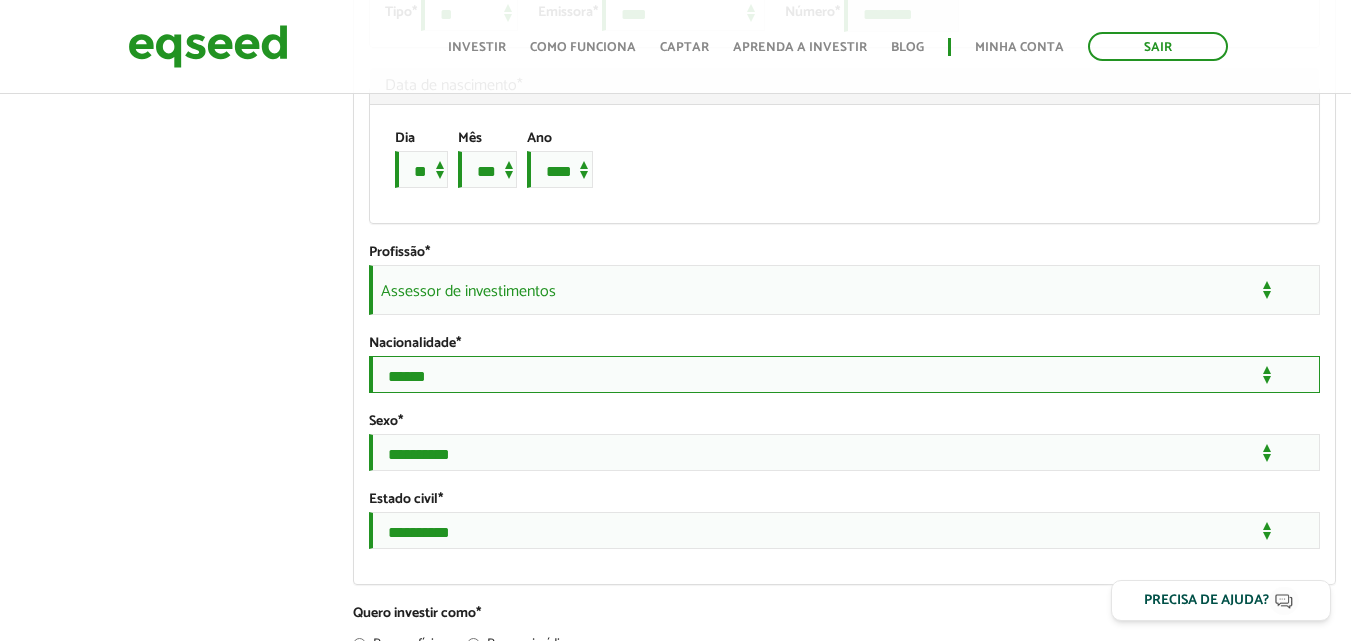click on "**********" at bounding box center (844, 374) 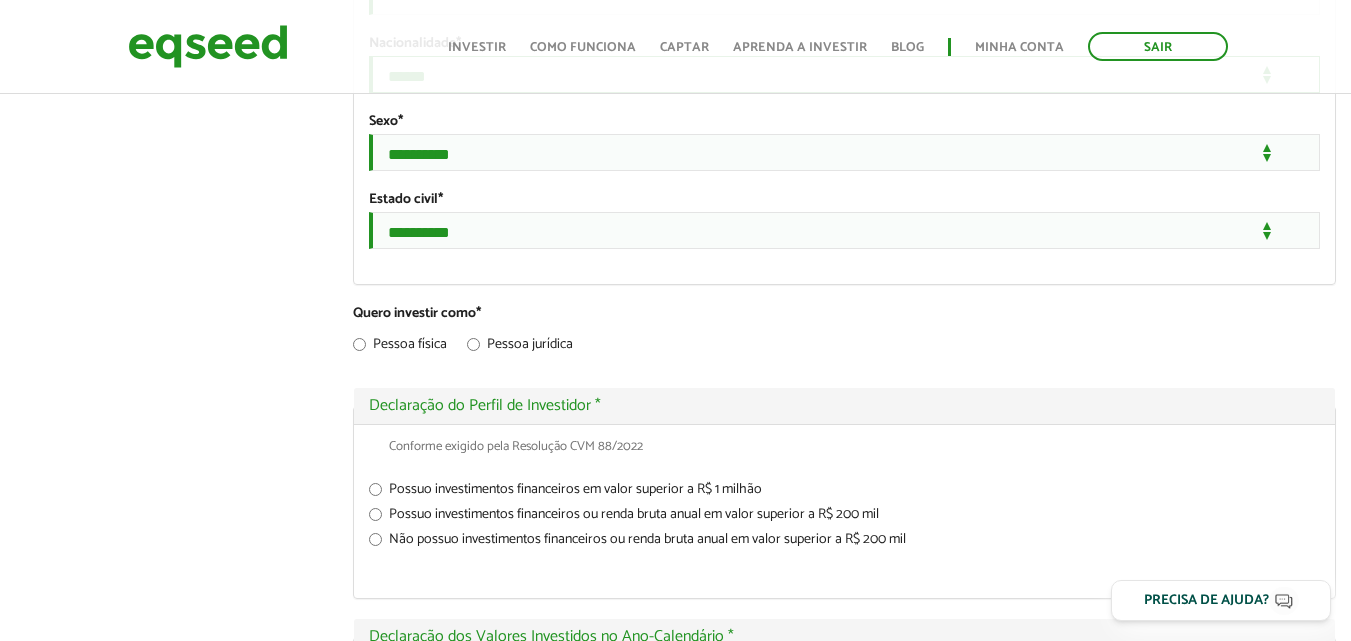 scroll, scrollTop: 1700, scrollLeft: 0, axis: vertical 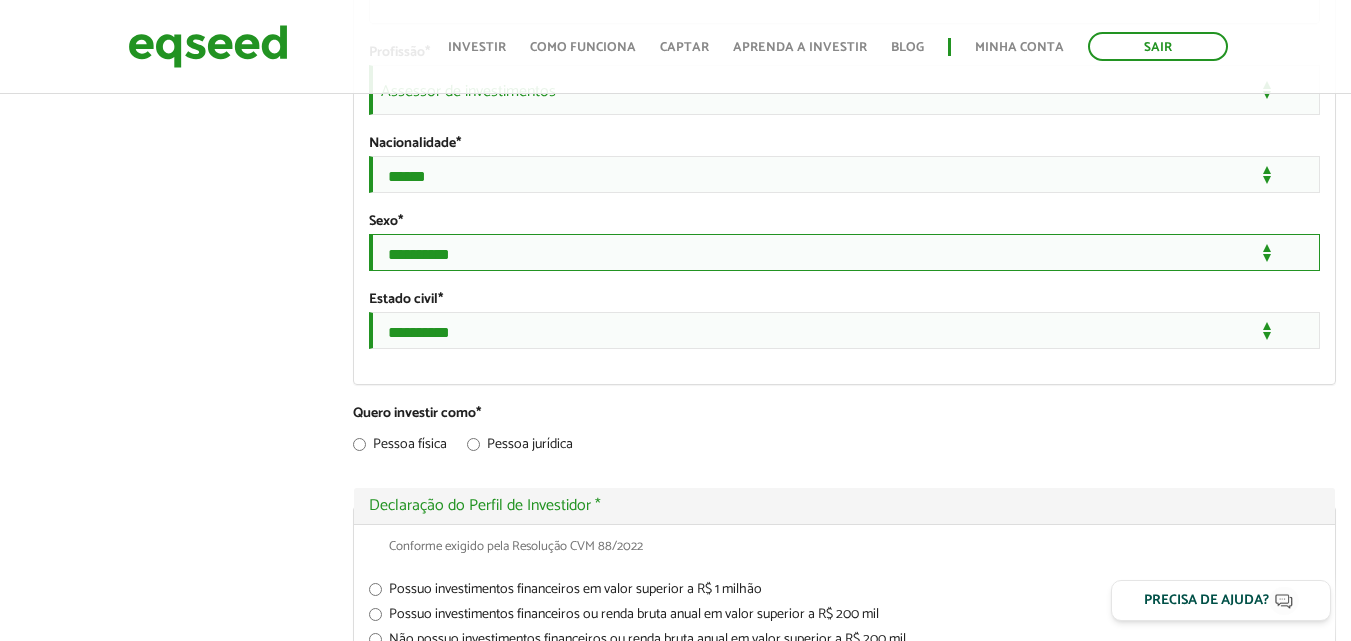 click on "**********" at bounding box center (844, 252) 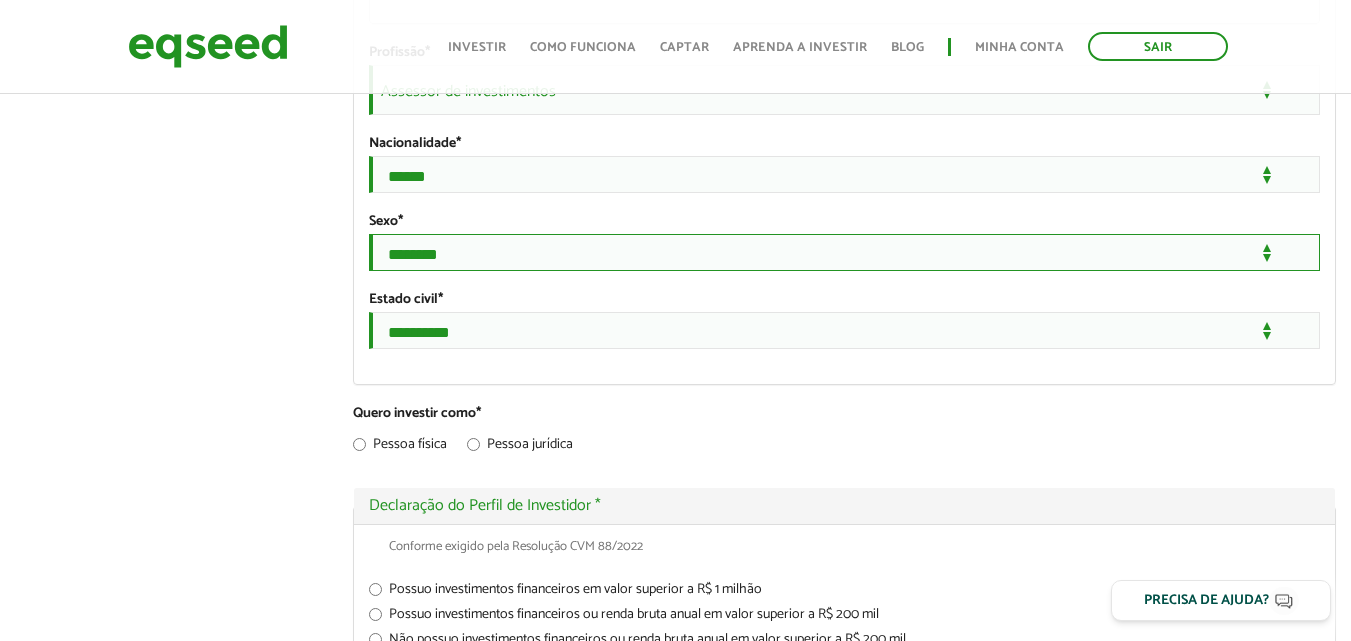 click on "**********" at bounding box center [844, 252] 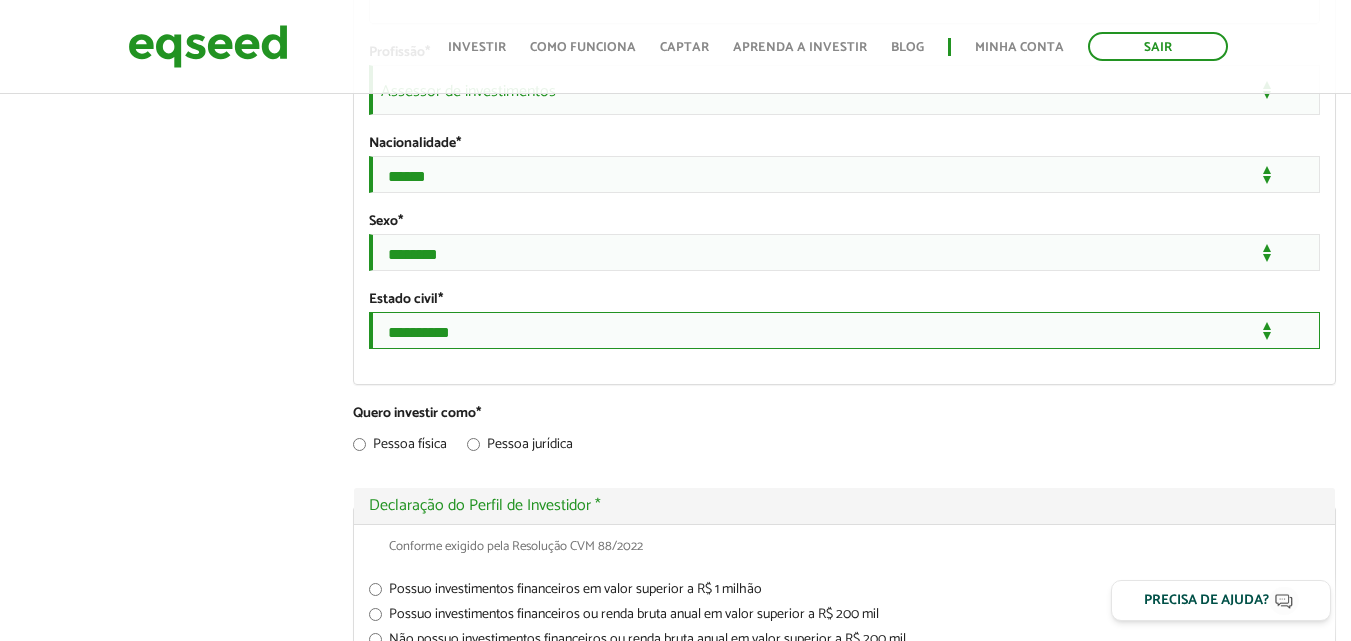 click on "**********" at bounding box center [844, 330] 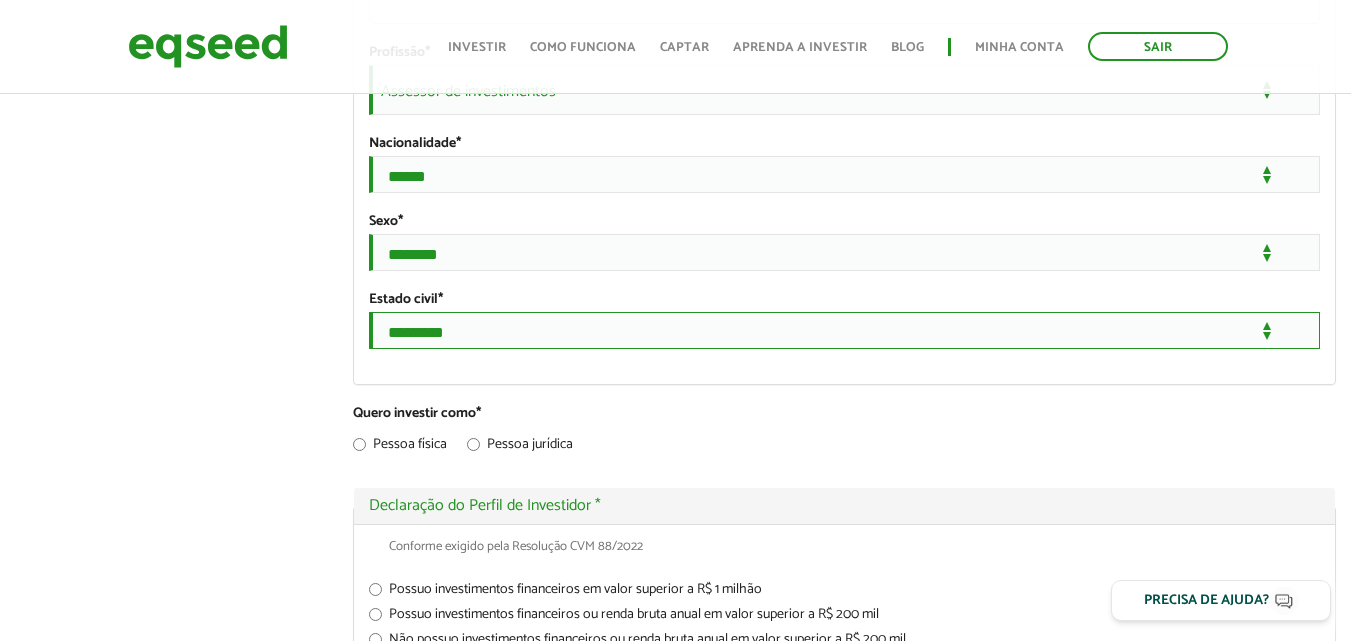 click on "**********" at bounding box center (844, 330) 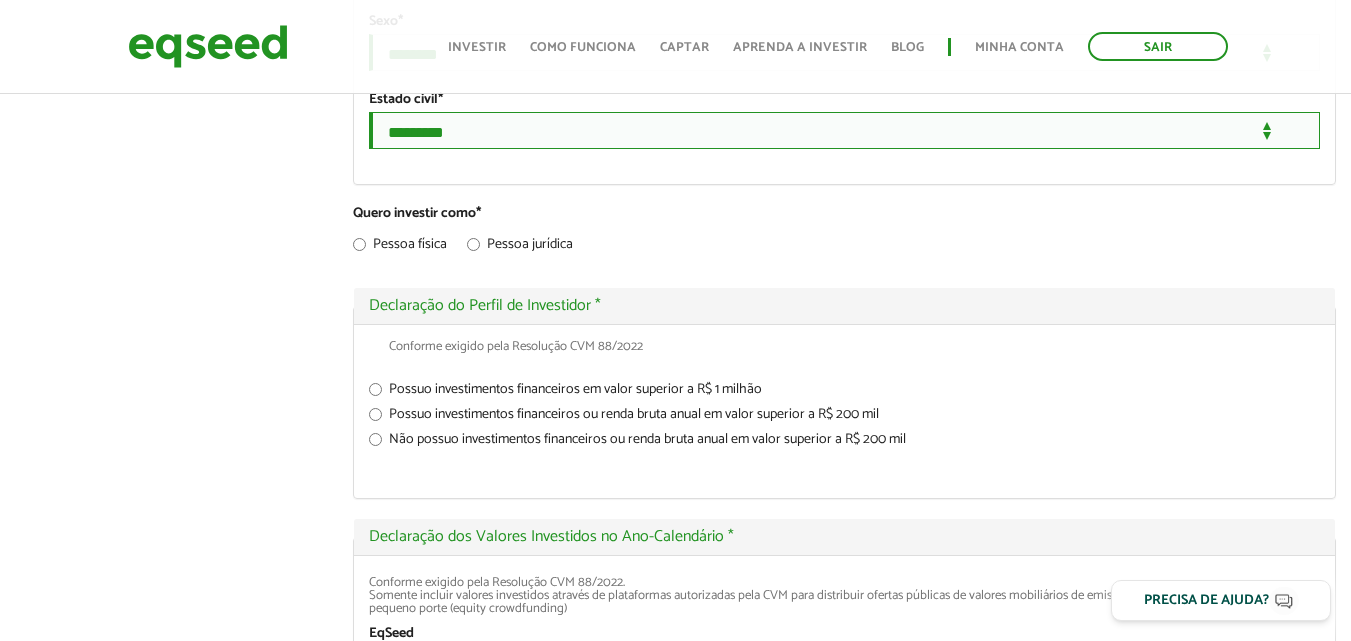 scroll, scrollTop: 2100, scrollLeft: 0, axis: vertical 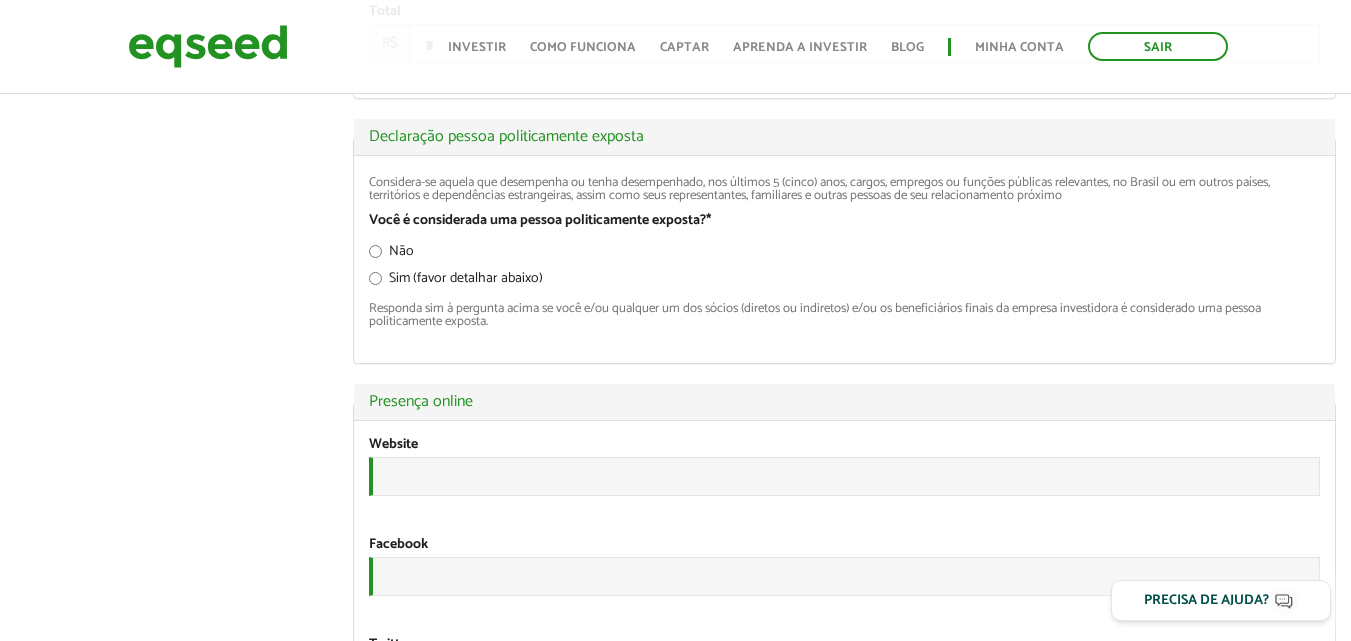 click on "Não" at bounding box center [844, 254] 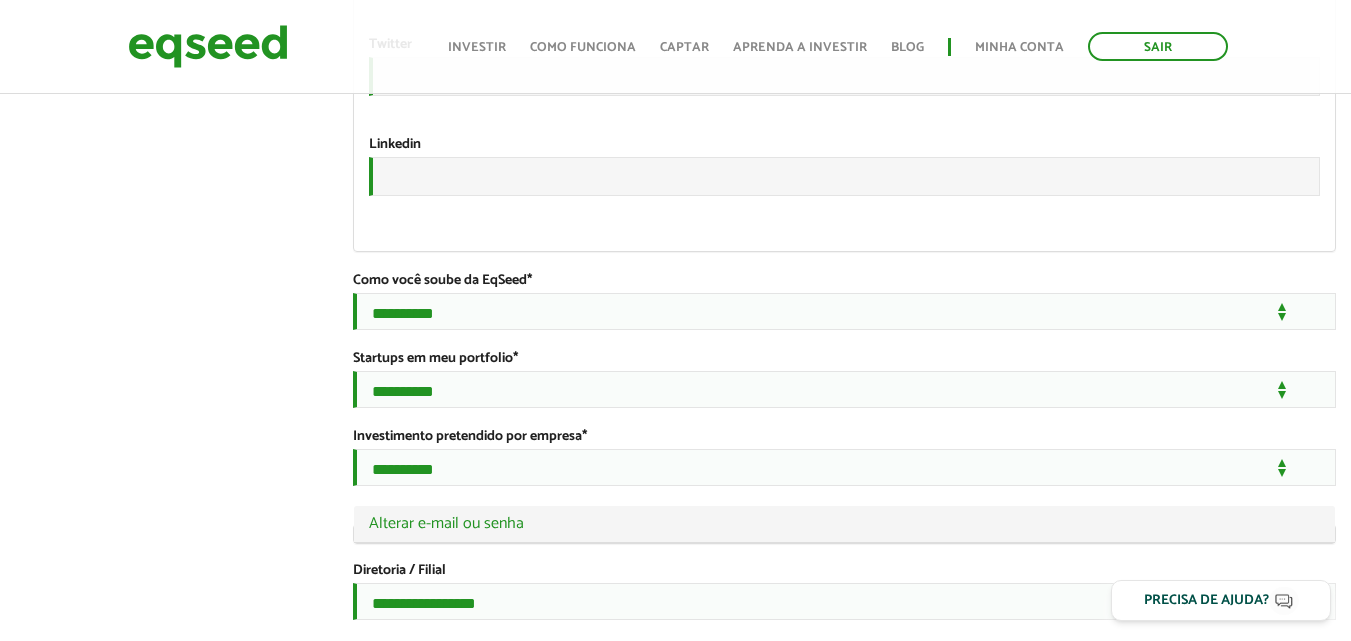 scroll, scrollTop: 3500, scrollLeft: 0, axis: vertical 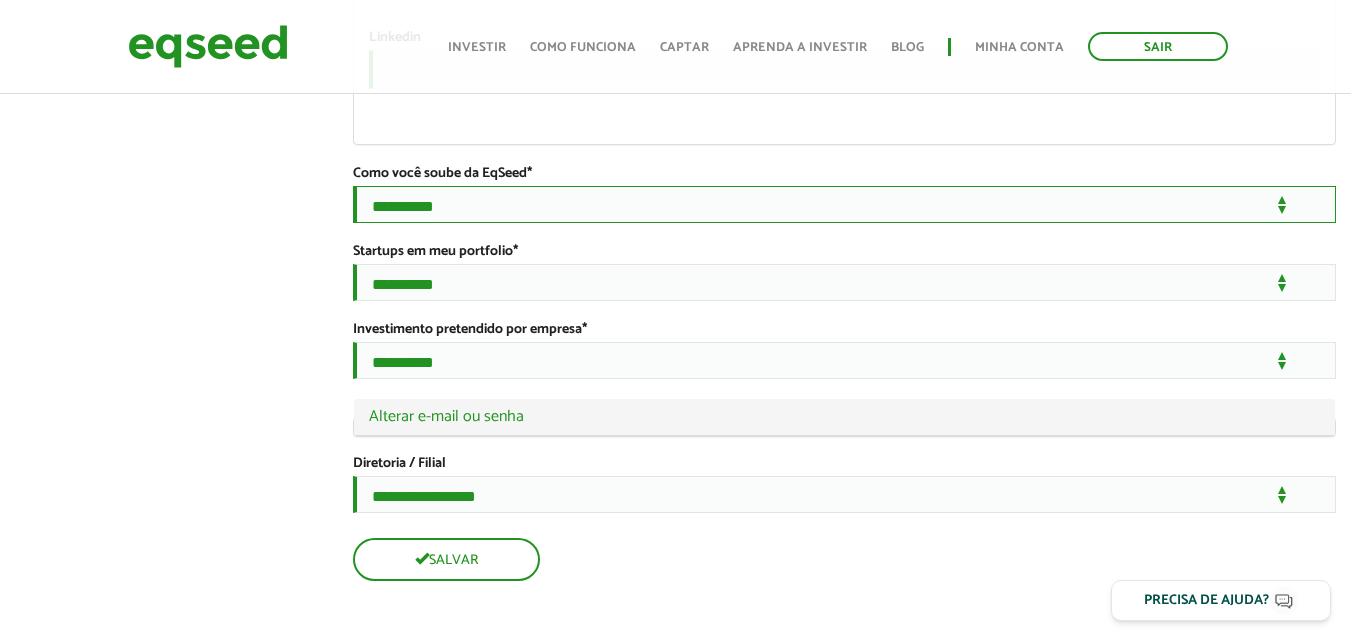 click on "**********" at bounding box center [844, 204] 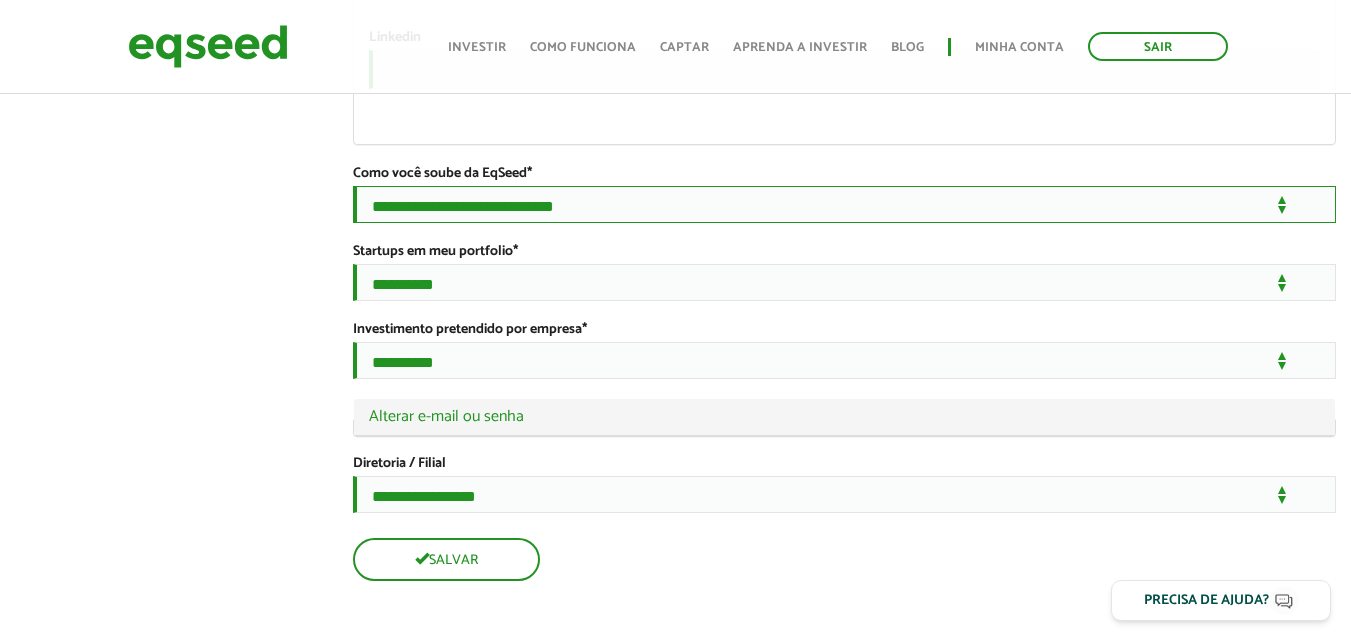 click on "**********" at bounding box center (844, 204) 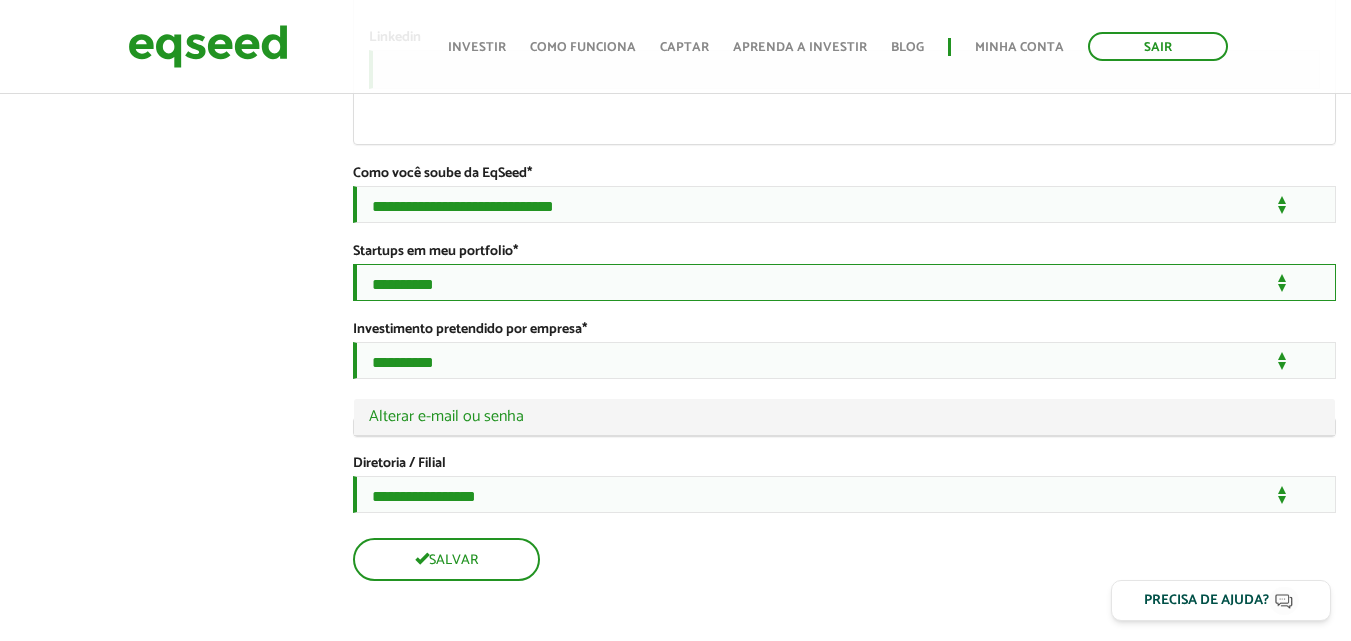 click on "**********" at bounding box center [844, 282] 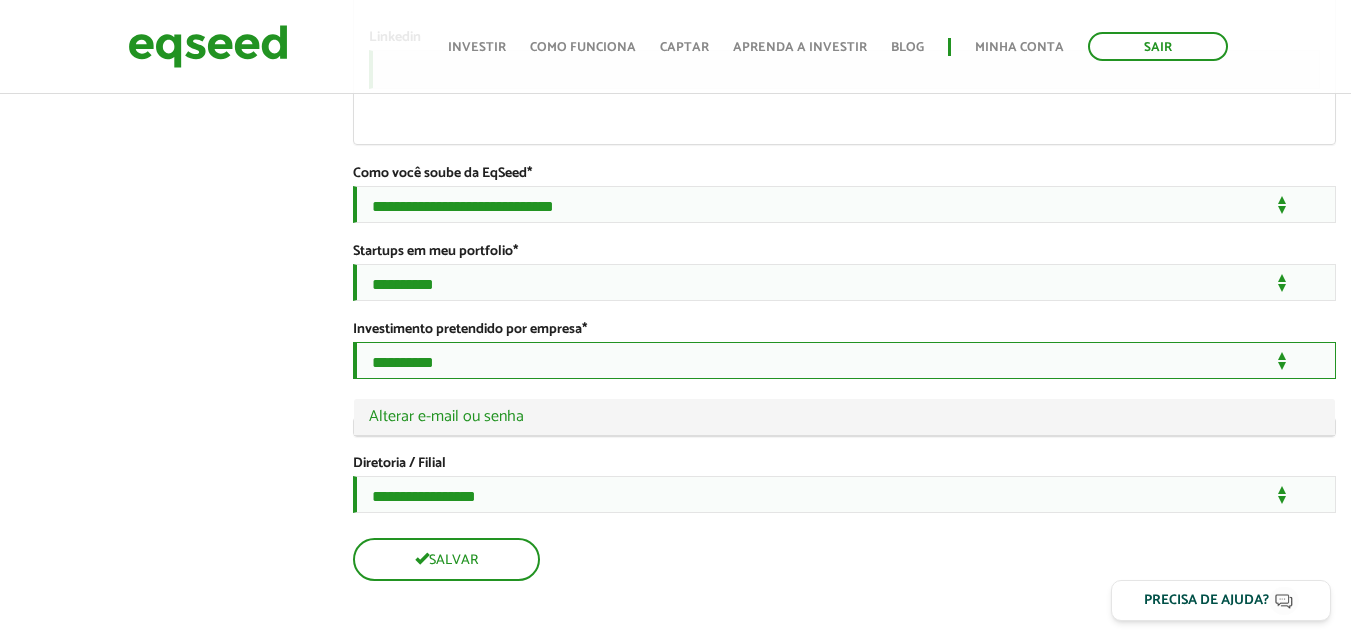 click on "**********" at bounding box center (844, 360) 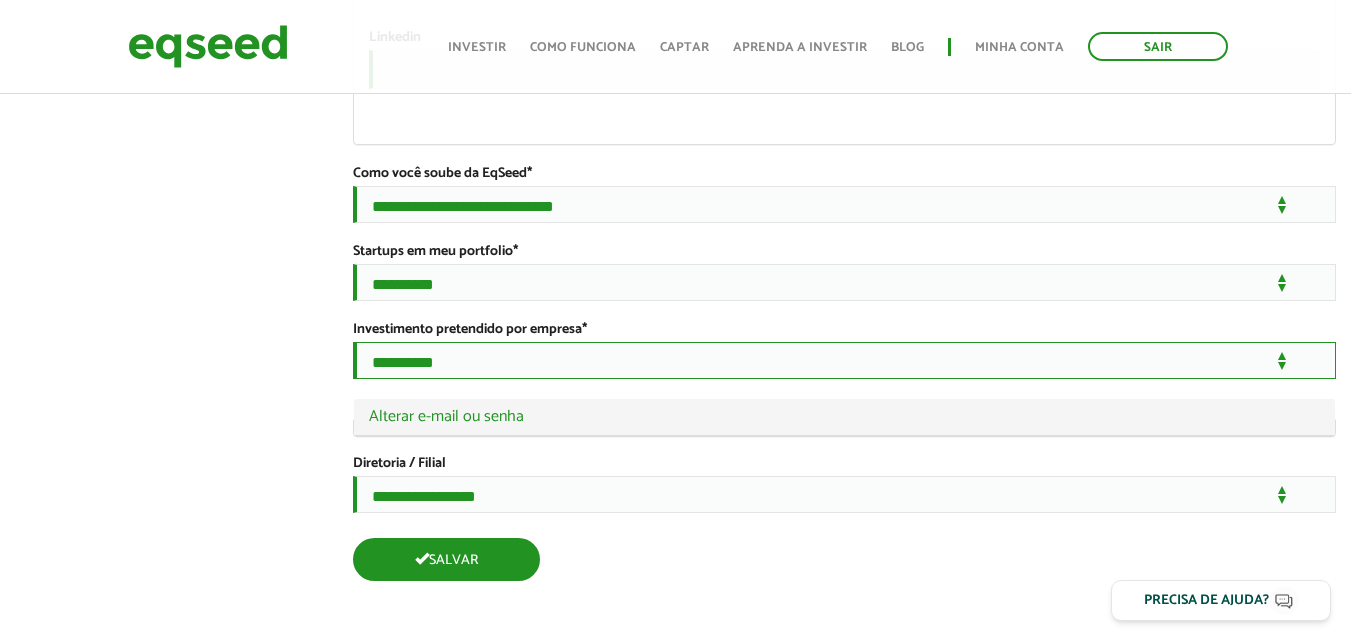 select on "***" 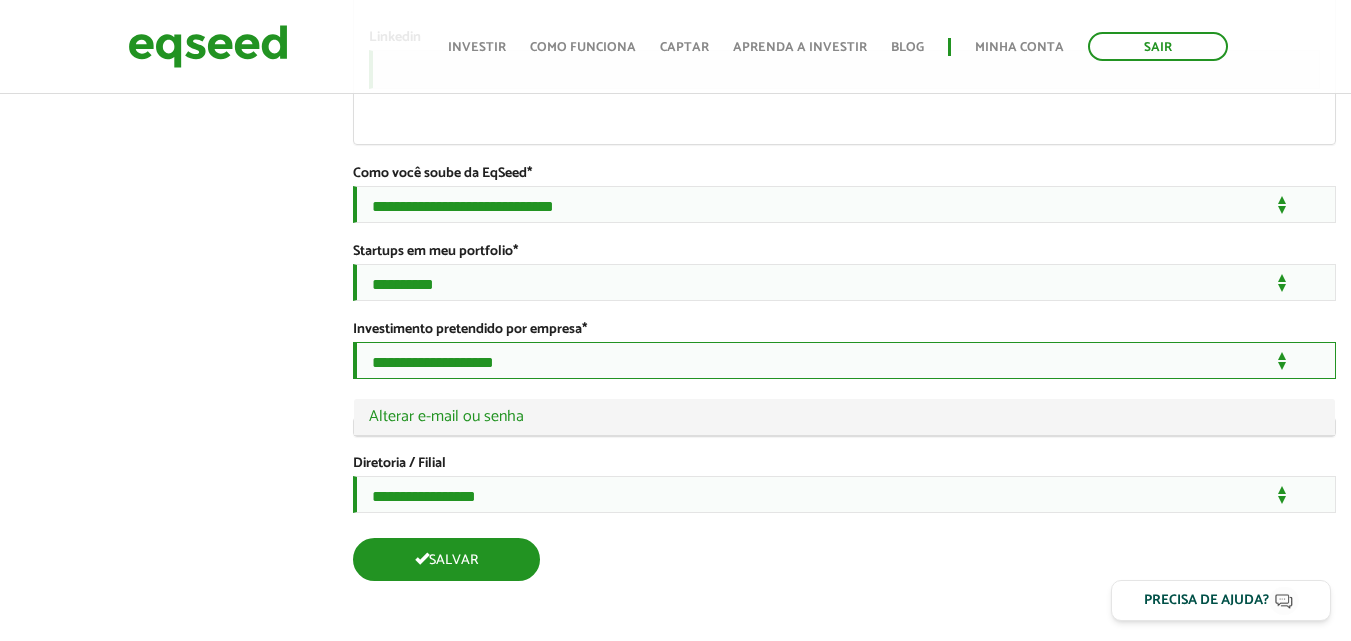 click on "**********" at bounding box center [844, 360] 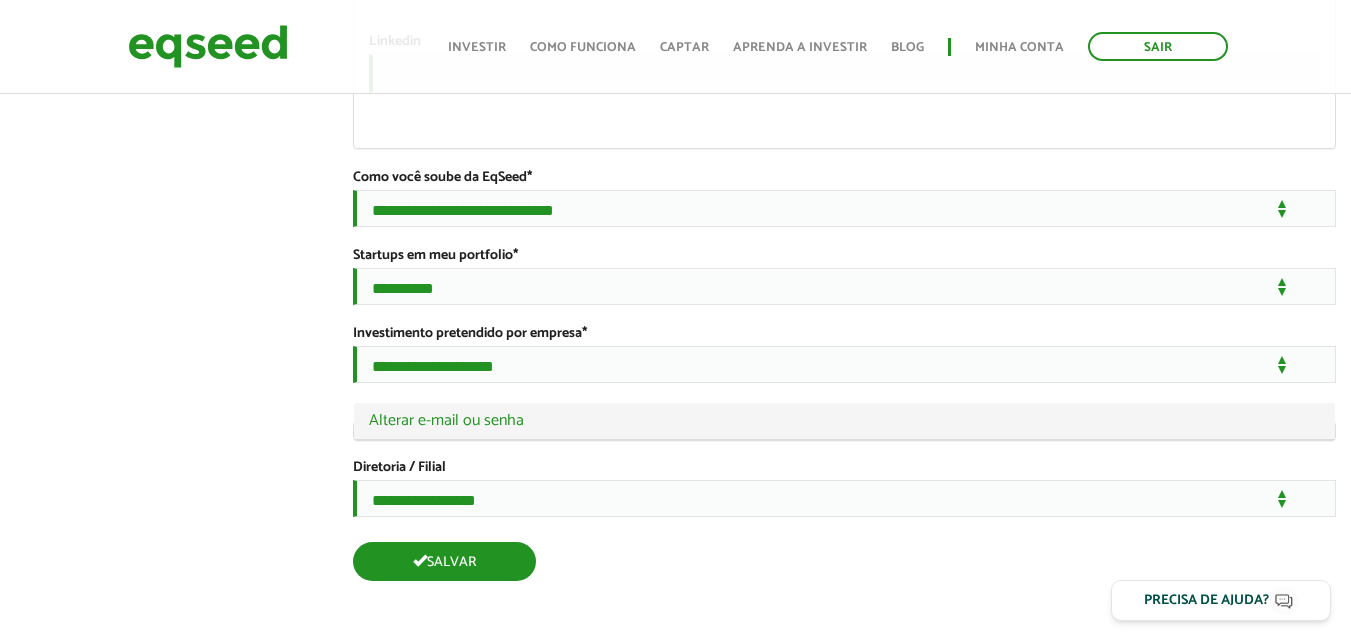 scroll, scrollTop: 3671, scrollLeft: 0, axis: vertical 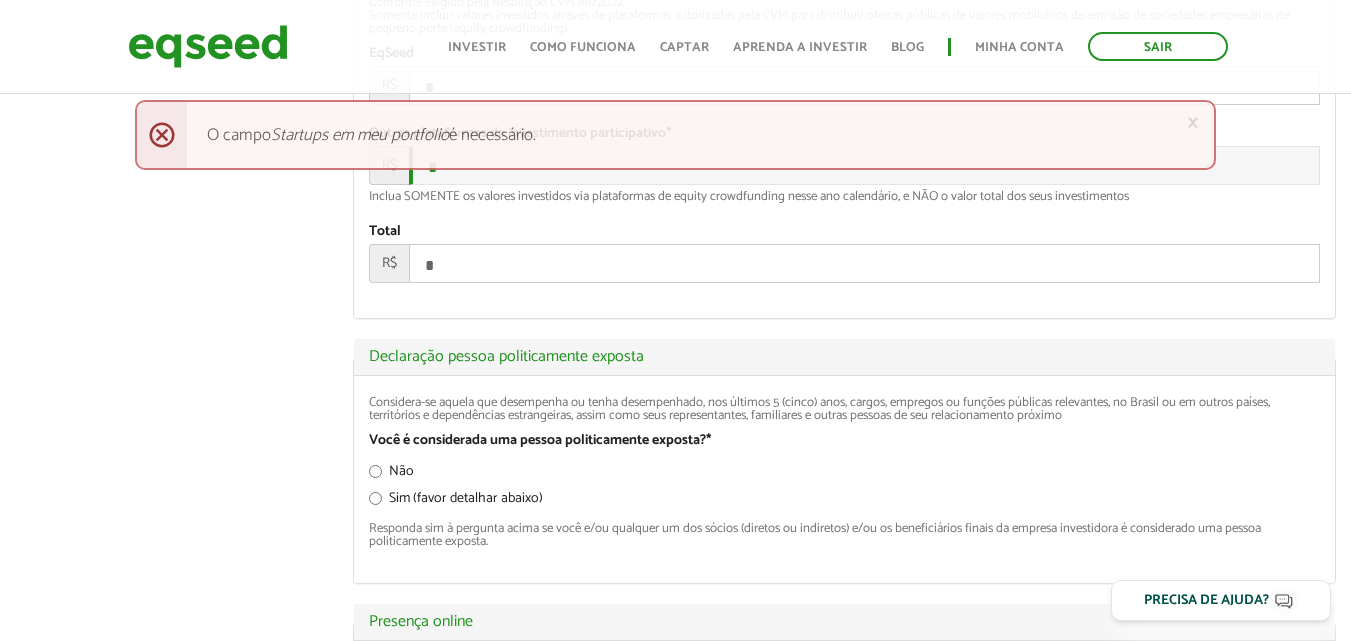 click on "*" at bounding box center [864, 85] 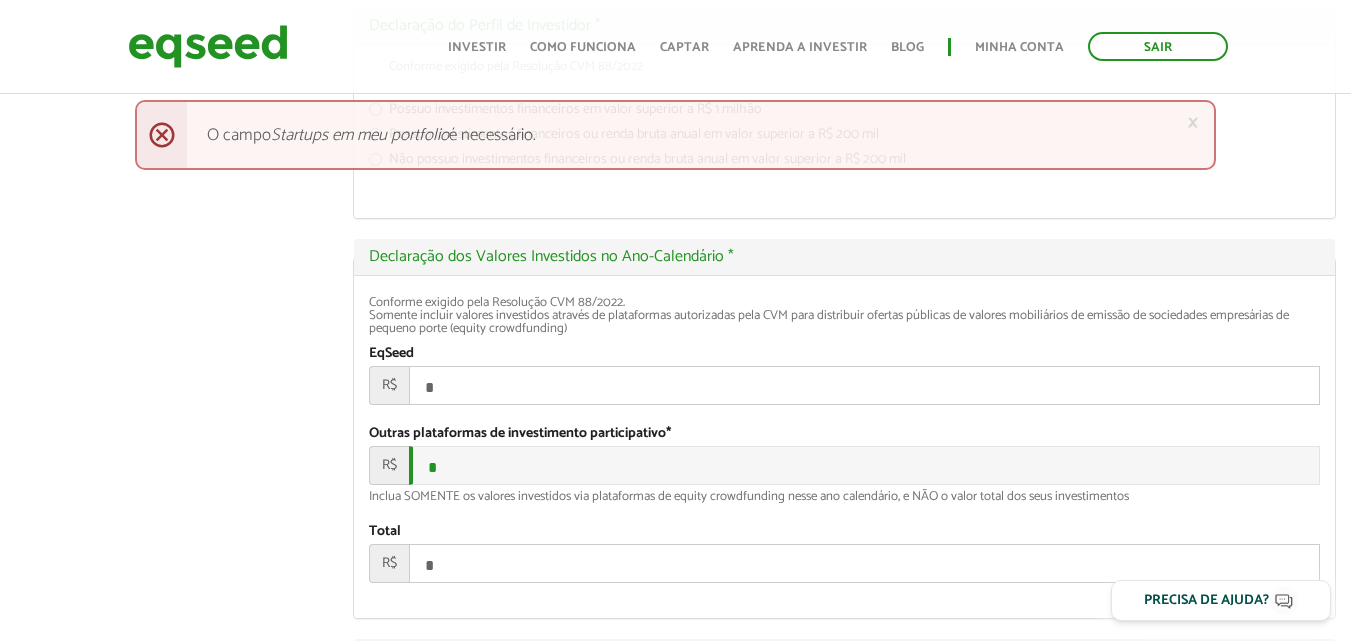 scroll, scrollTop: 2400, scrollLeft: 0, axis: vertical 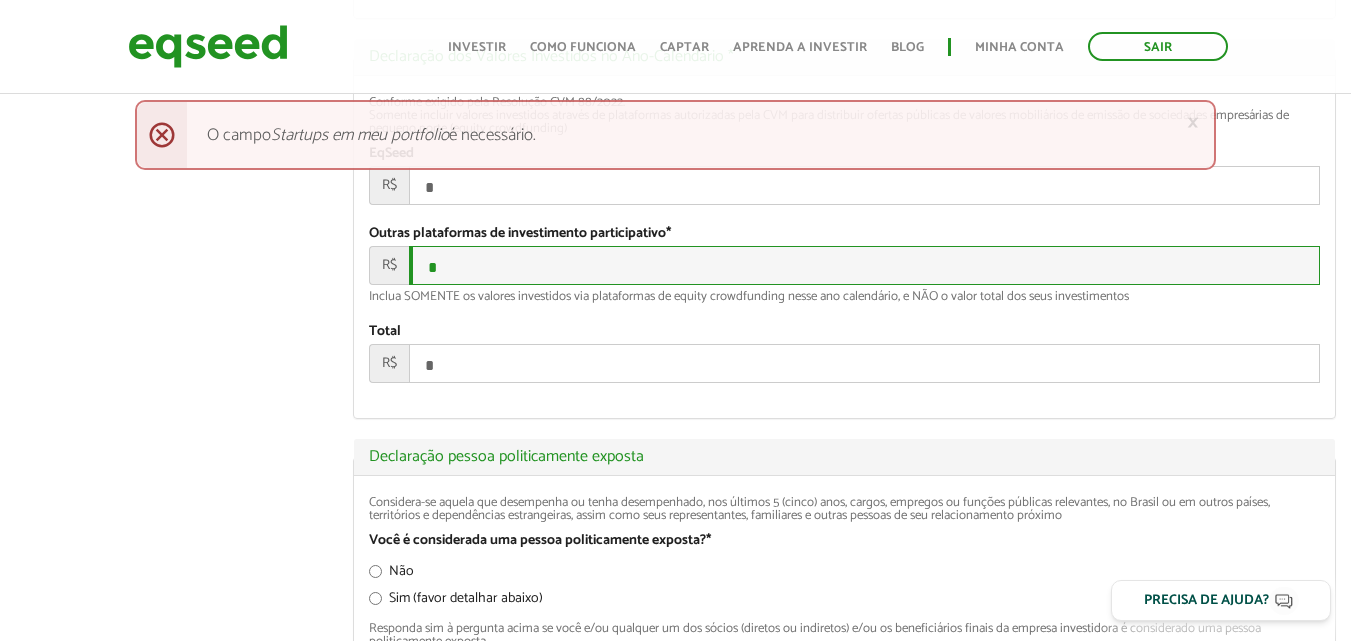 click on "*" at bounding box center (864, 265) 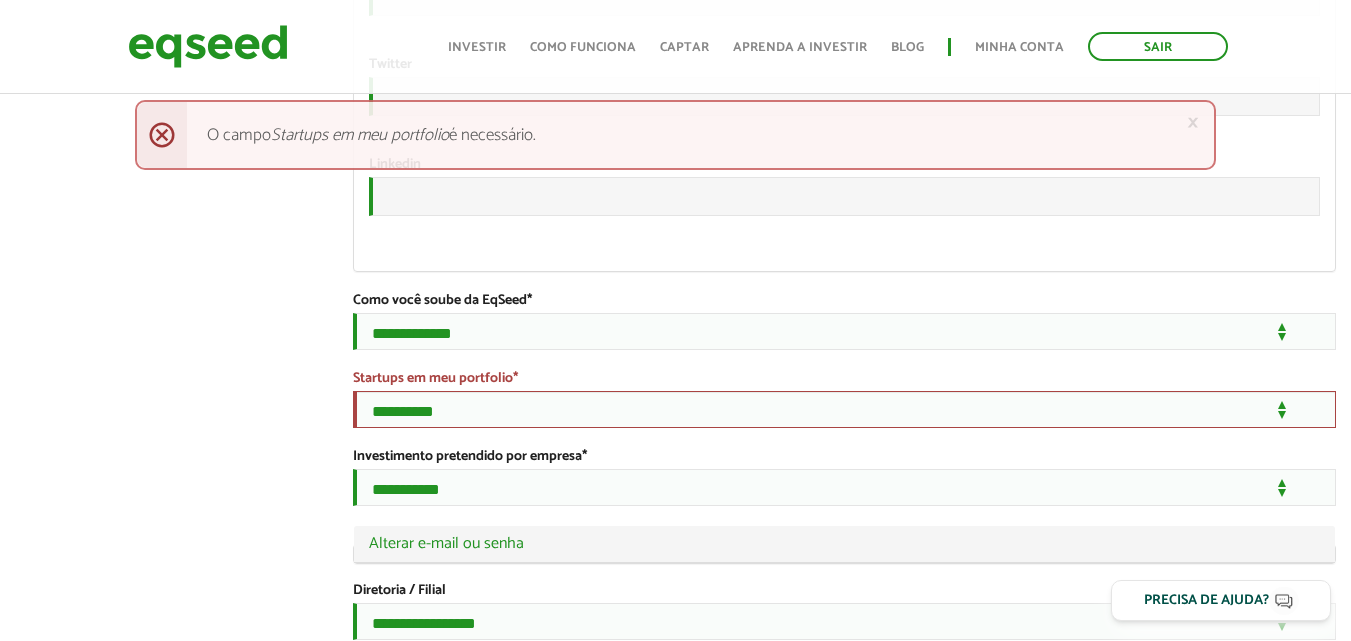 scroll, scrollTop: 3500, scrollLeft: 0, axis: vertical 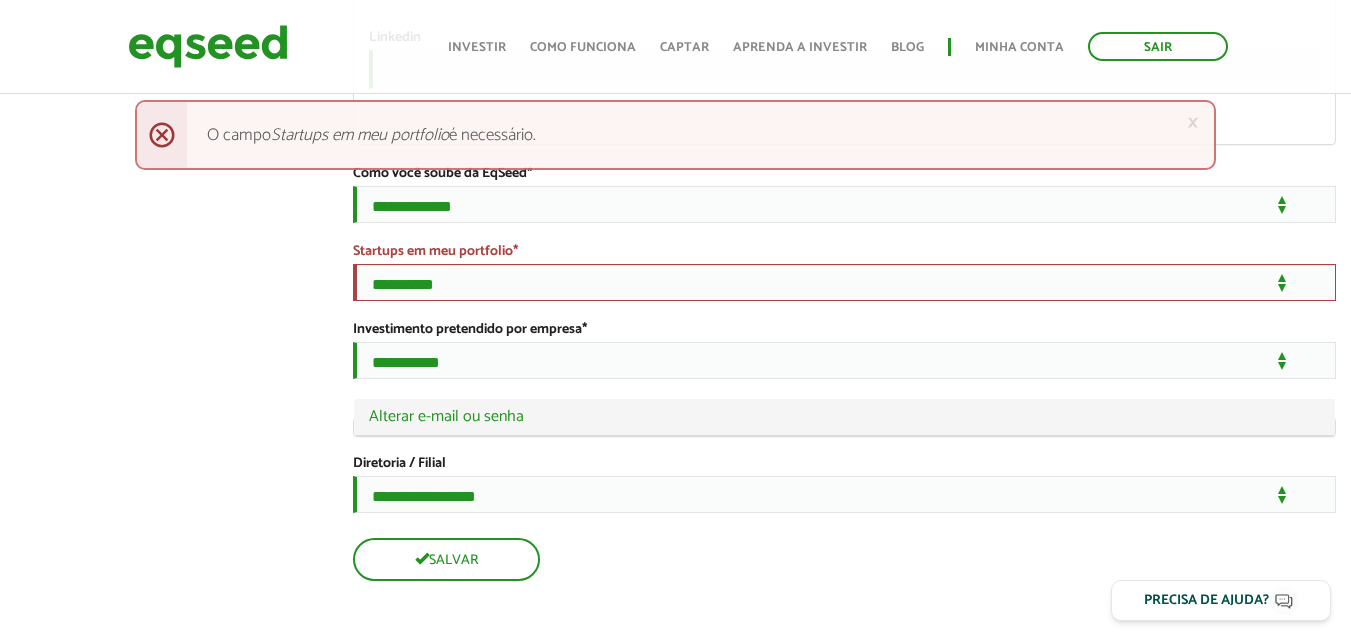 type on "**" 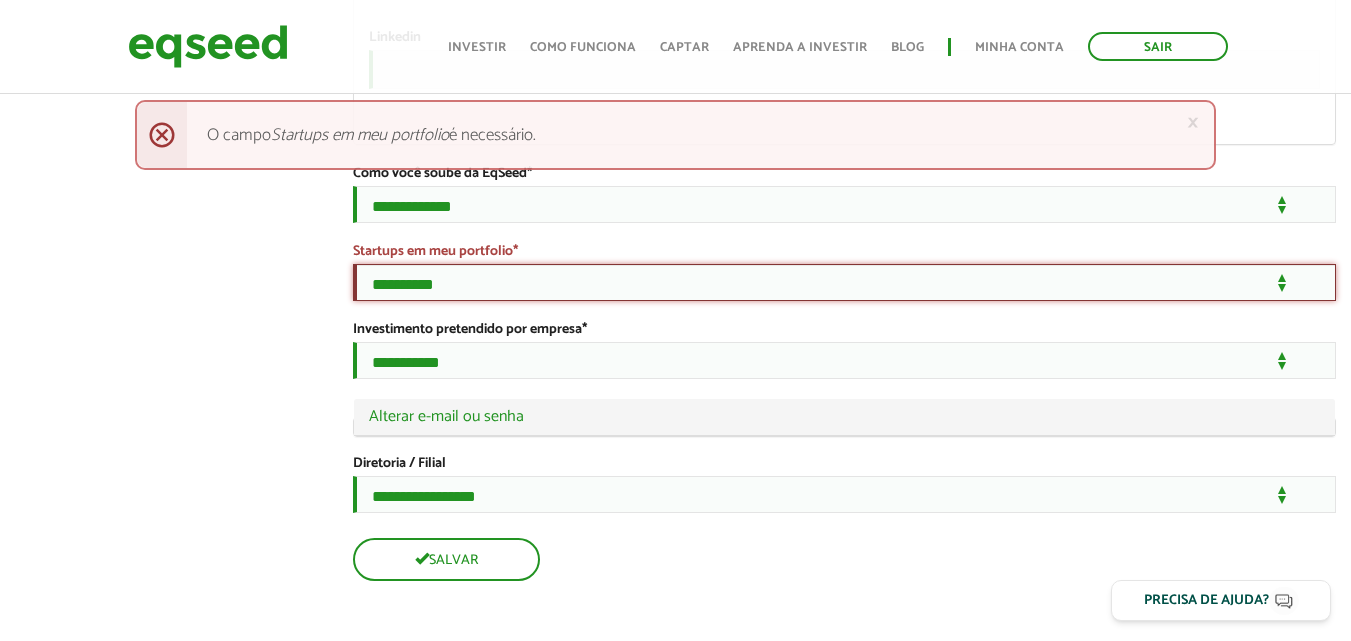 click on "**********" at bounding box center [844, 282] 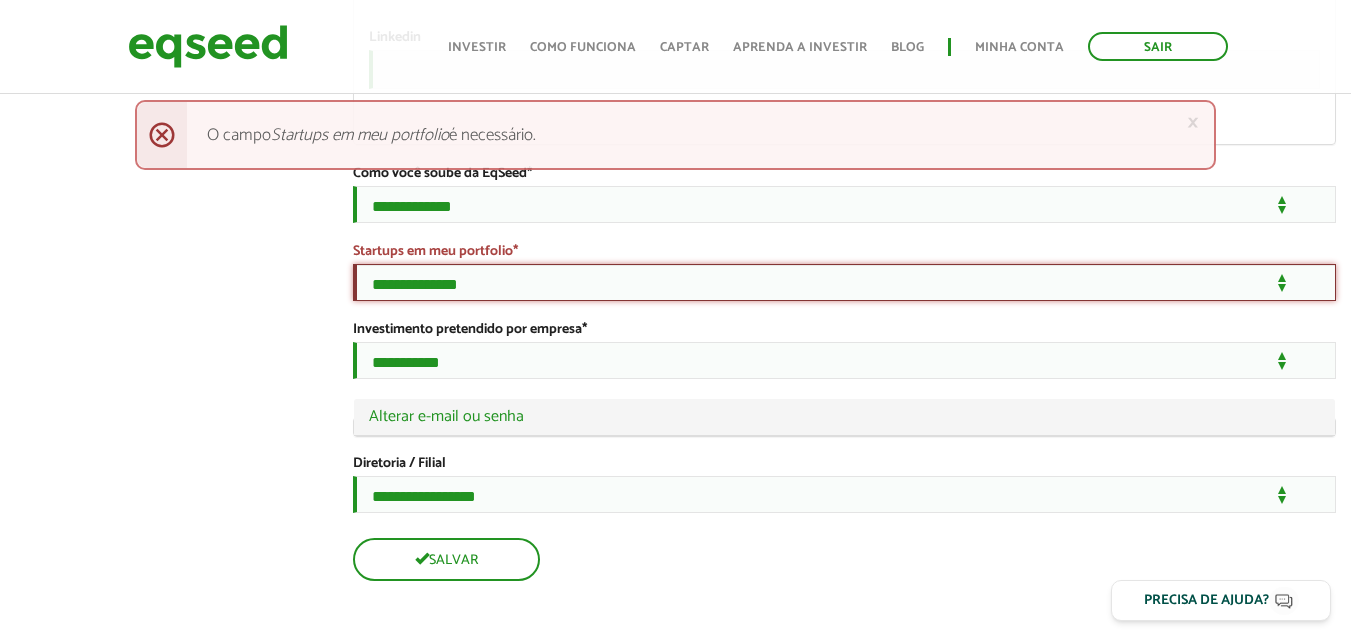 click on "**********" at bounding box center [844, 282] 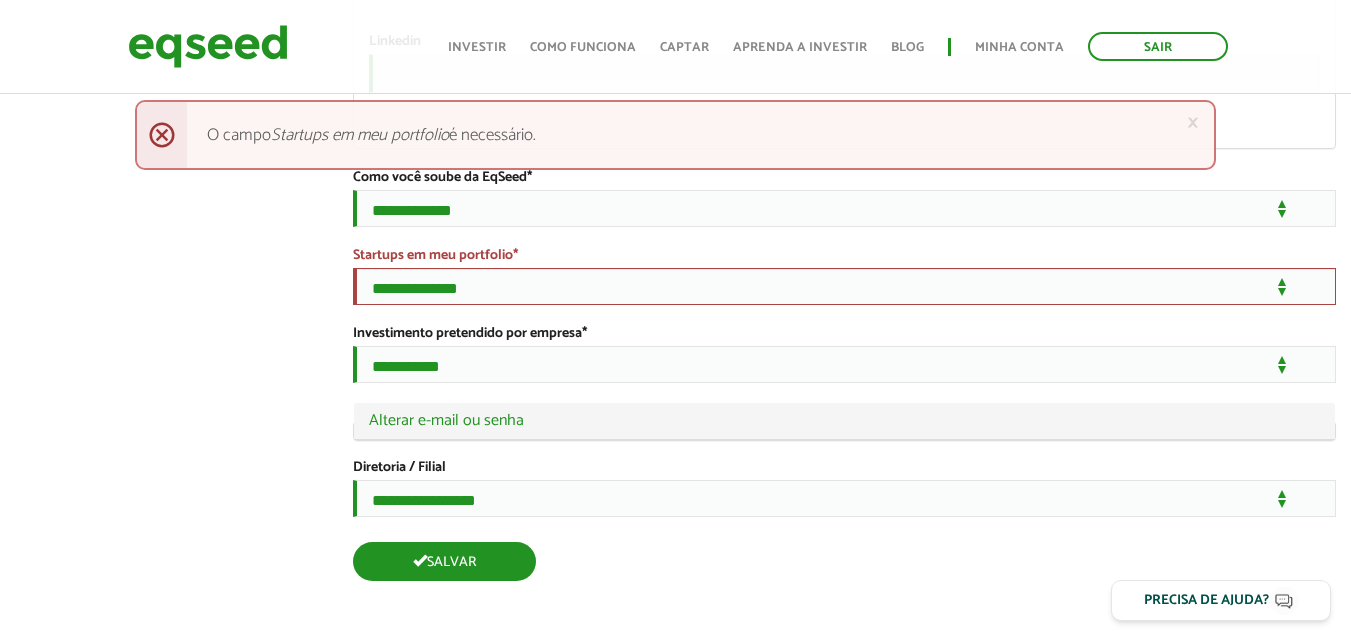 click on "Salvar" at bounding box center (444, 561) 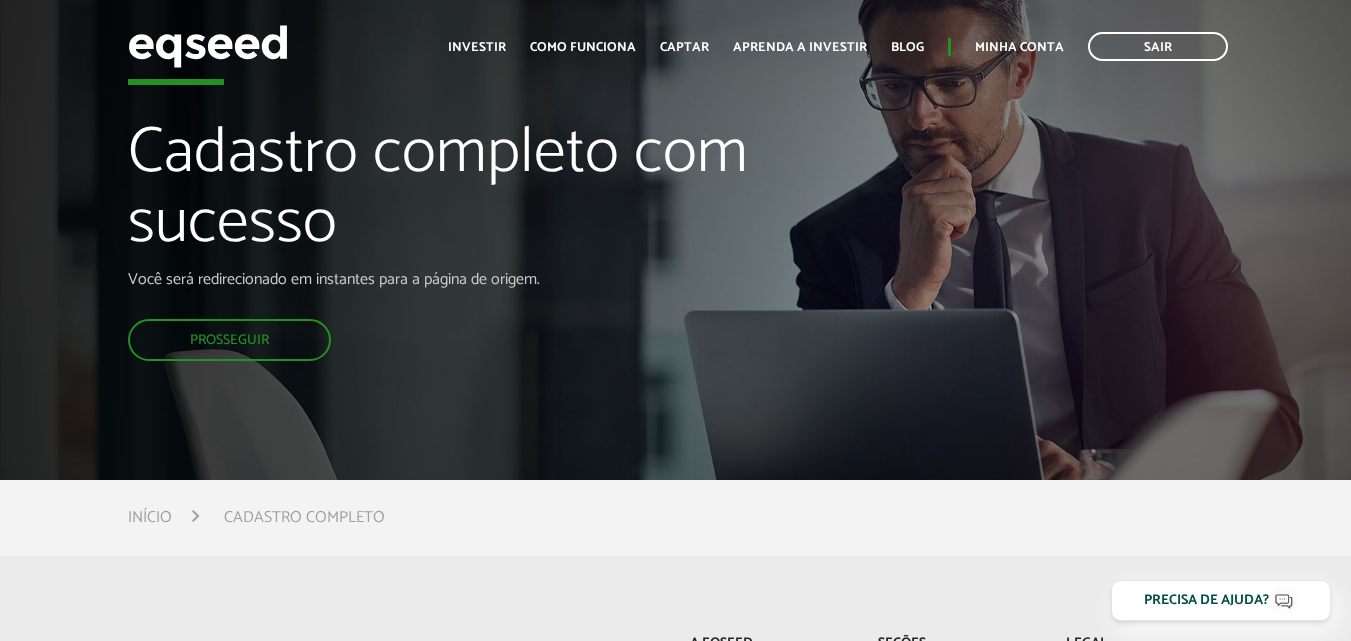 scroll, scrollTop: 0, scrollLeft: 0, axis: both 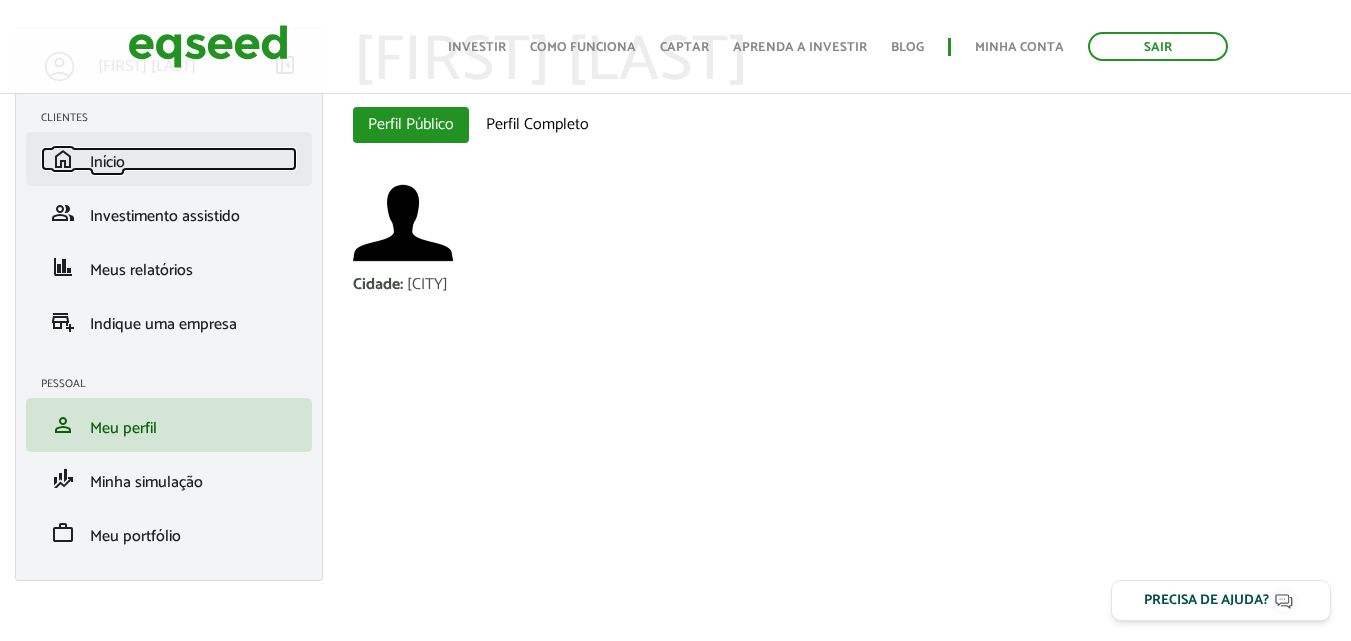 click on "Início" at bounding box center [107, 162] 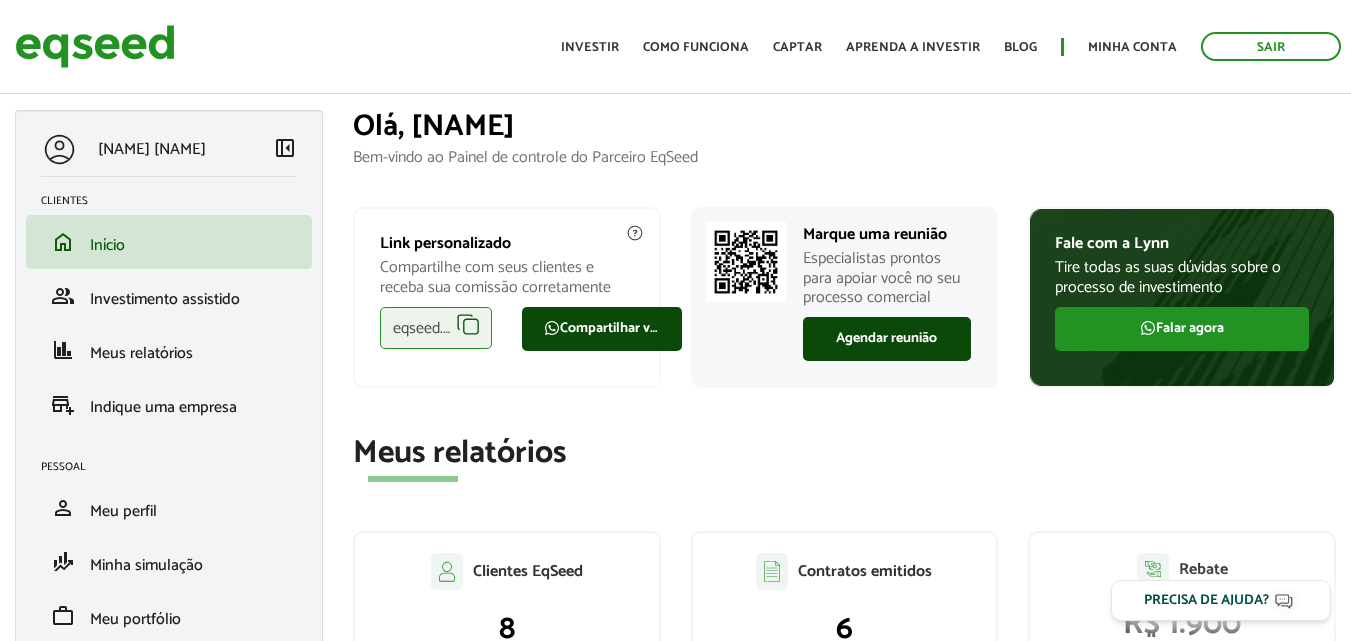 scroll, scrollTop: 0, scrollLeft: 0, axis: both 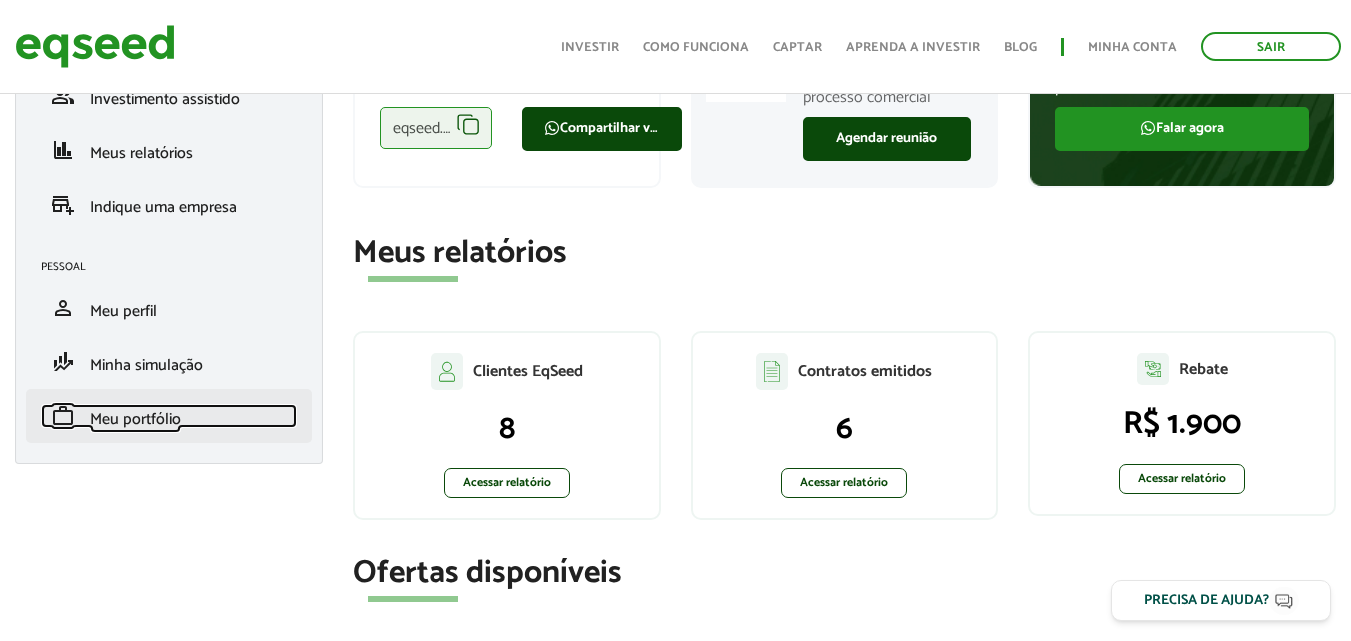 click on "Meu portfólio" at bounding box center (135, 419) 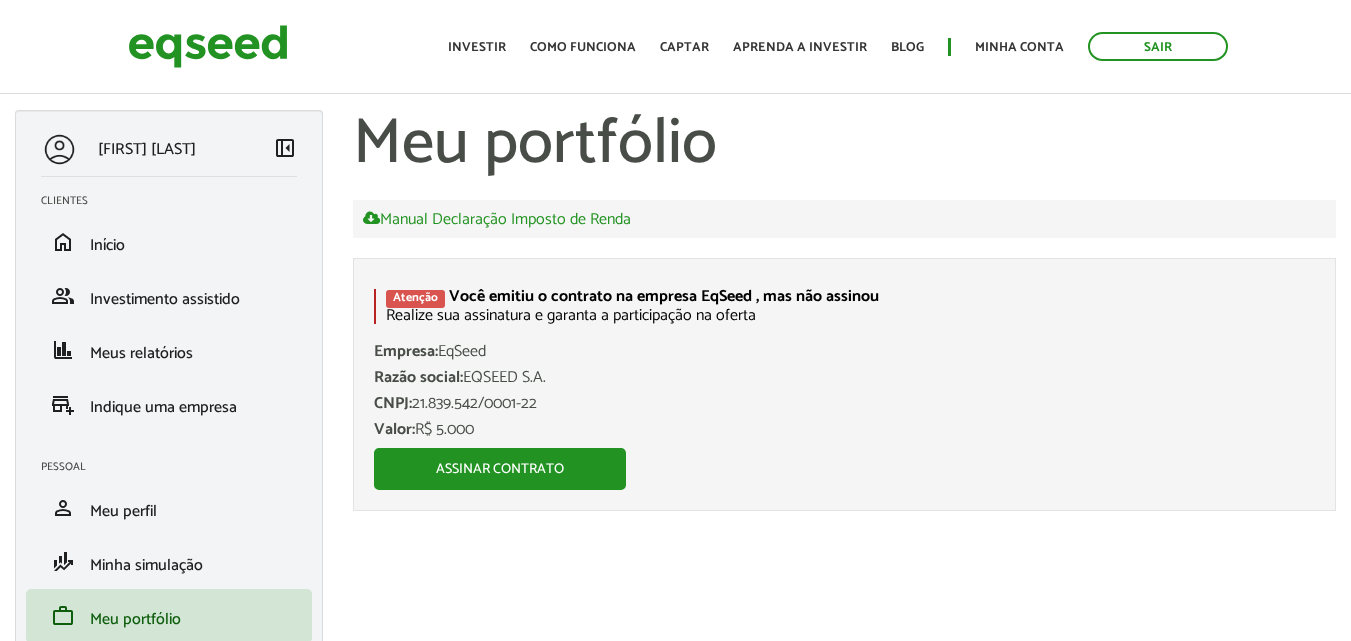 scroll, scrollTop: 0, scrollLeft: 0, axis: both 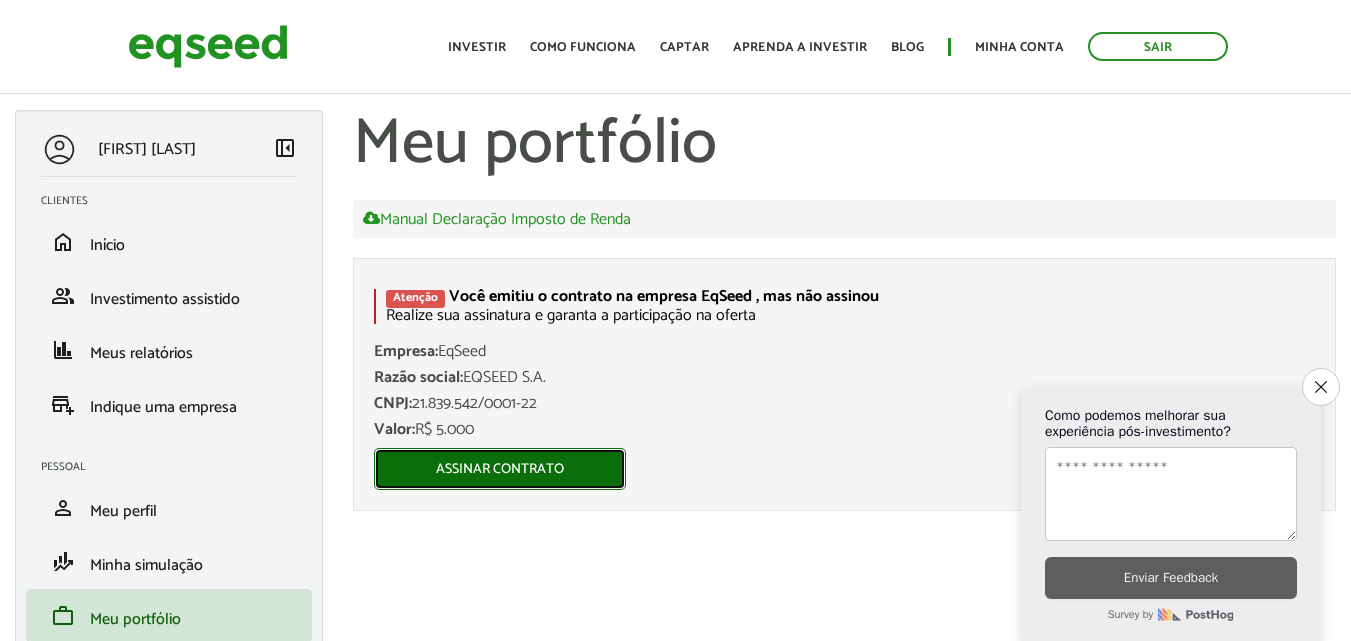 click on "Assinar contrato" at bounding box center (500, 469) 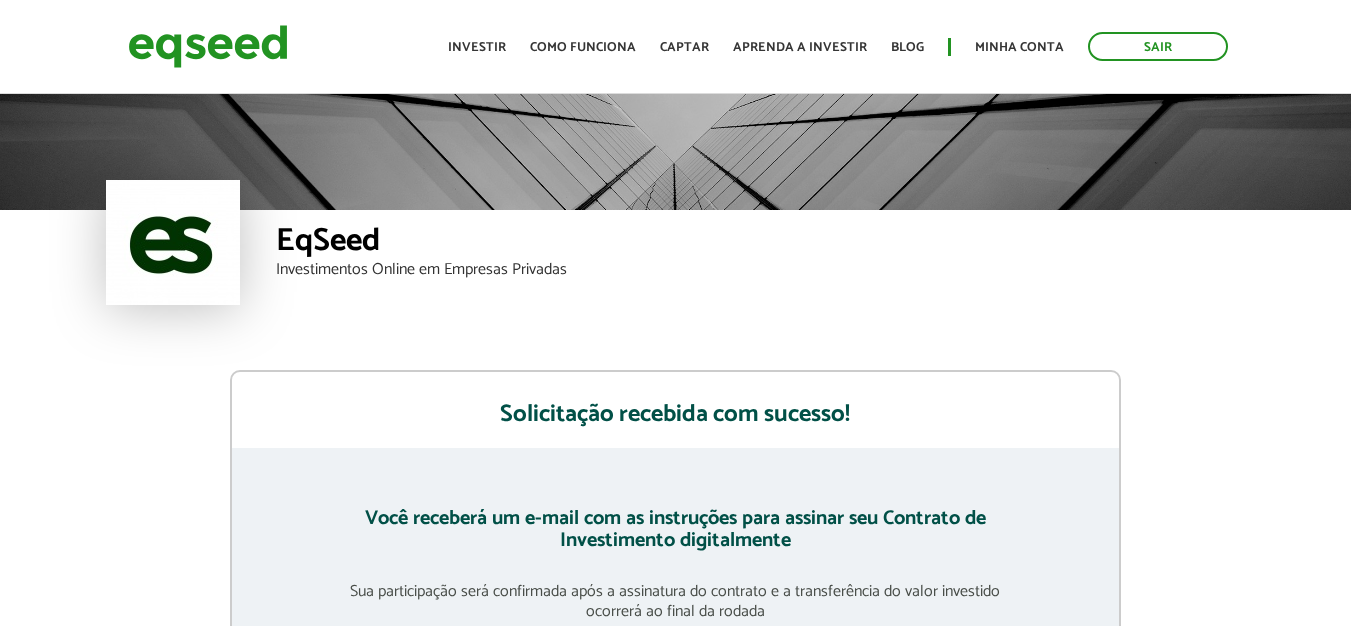 scroll, scrollTop: 0, scrollLeft: 0, axis: both 